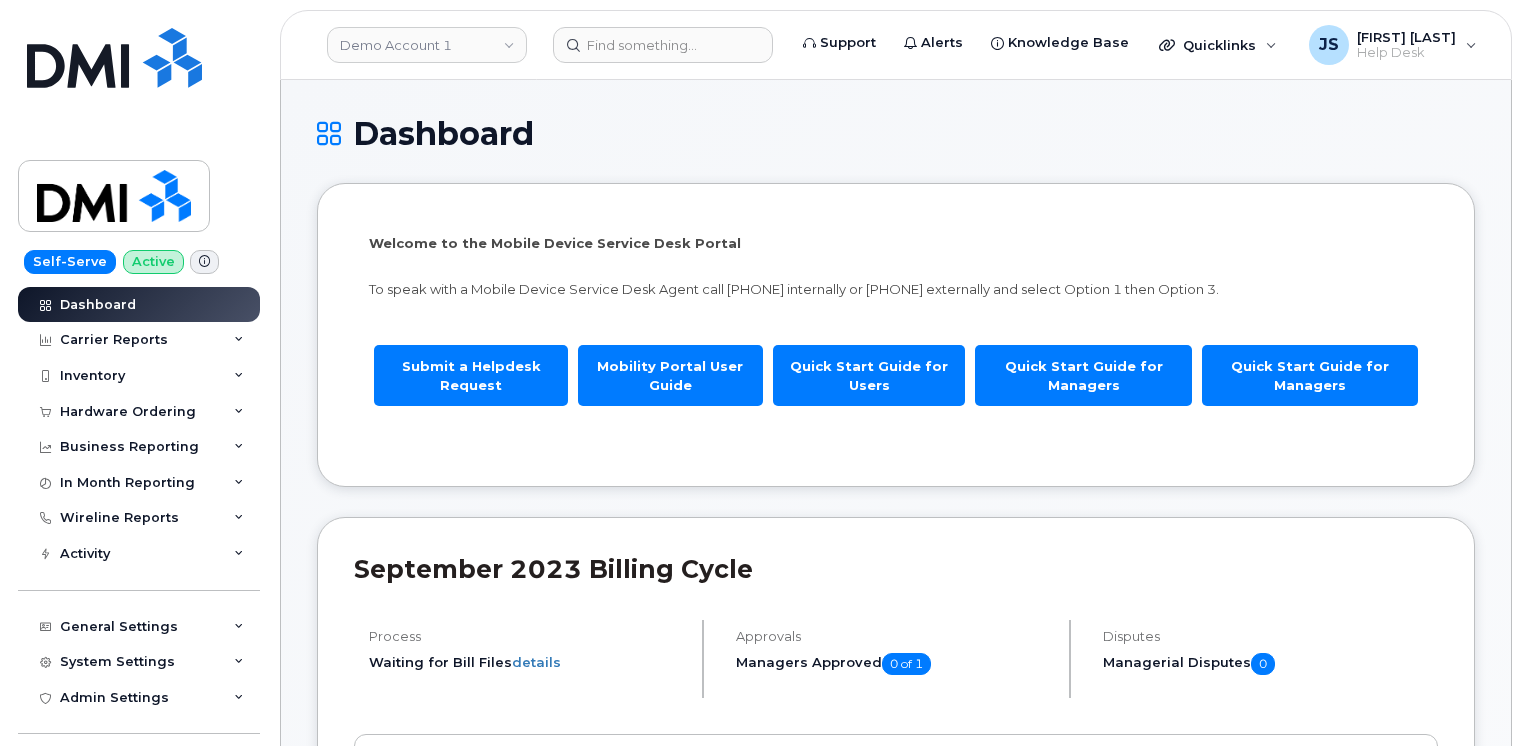 scroll, scrollTop: 0, scrollLeft: 0, axis: both 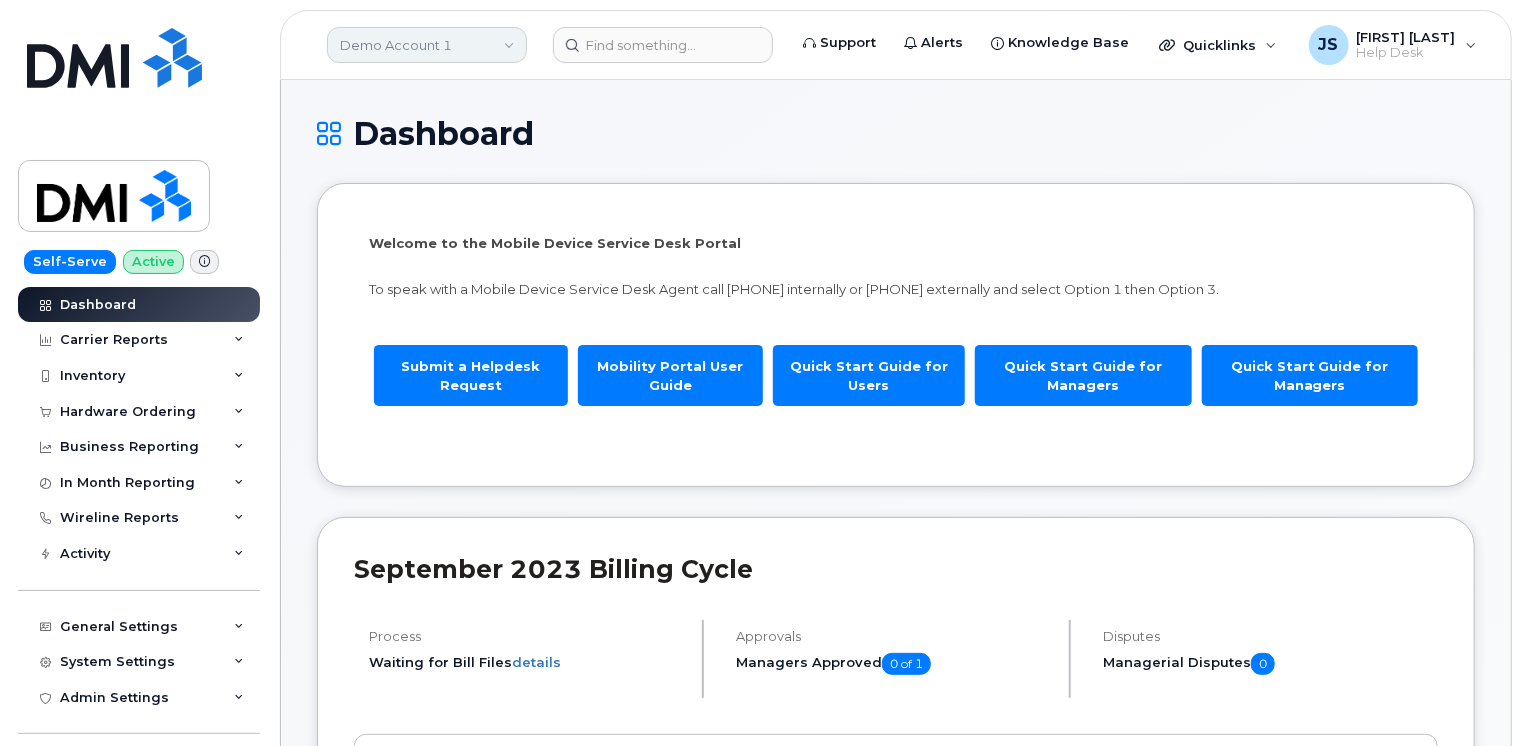 click on "Demo Account 1" at bounding box center [427, 45] 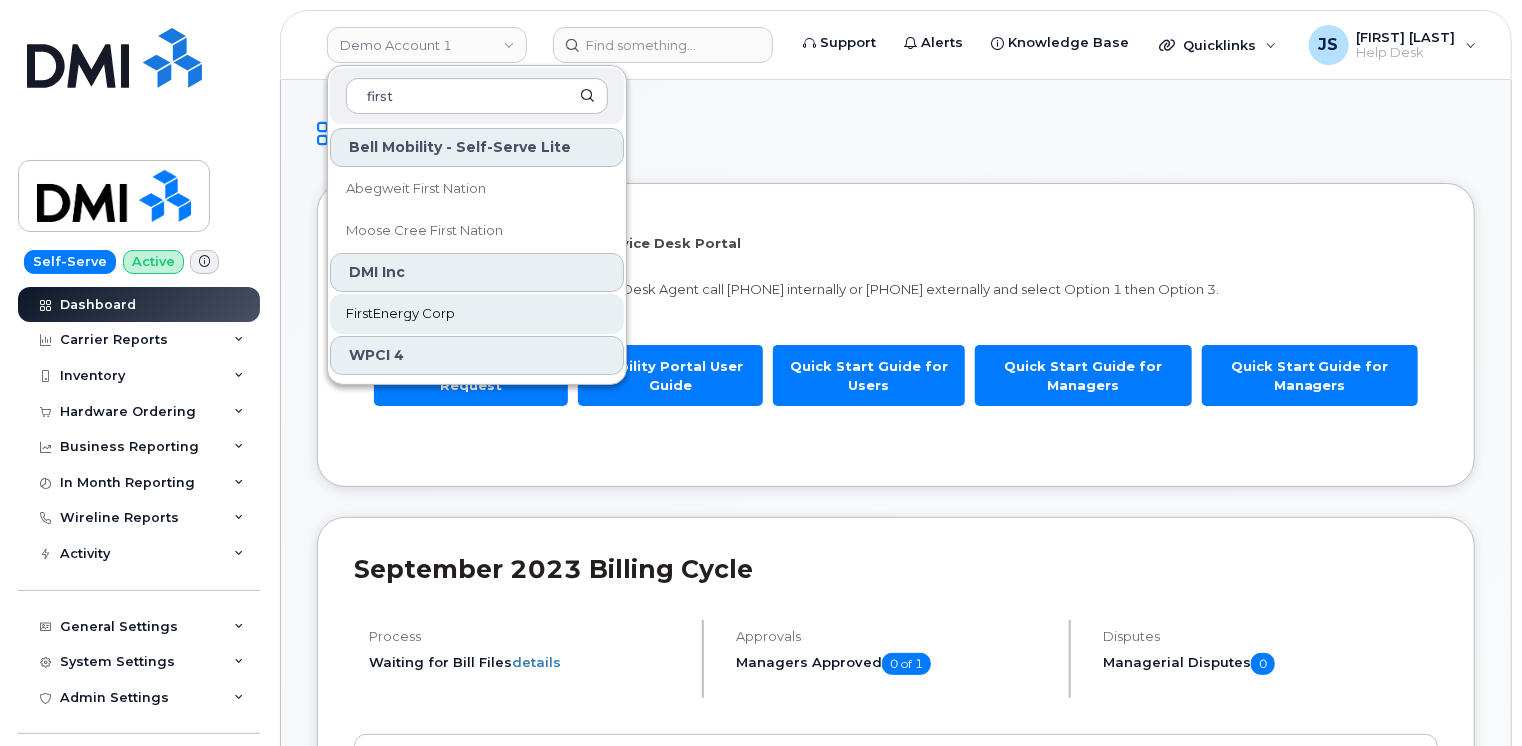 type on "first" 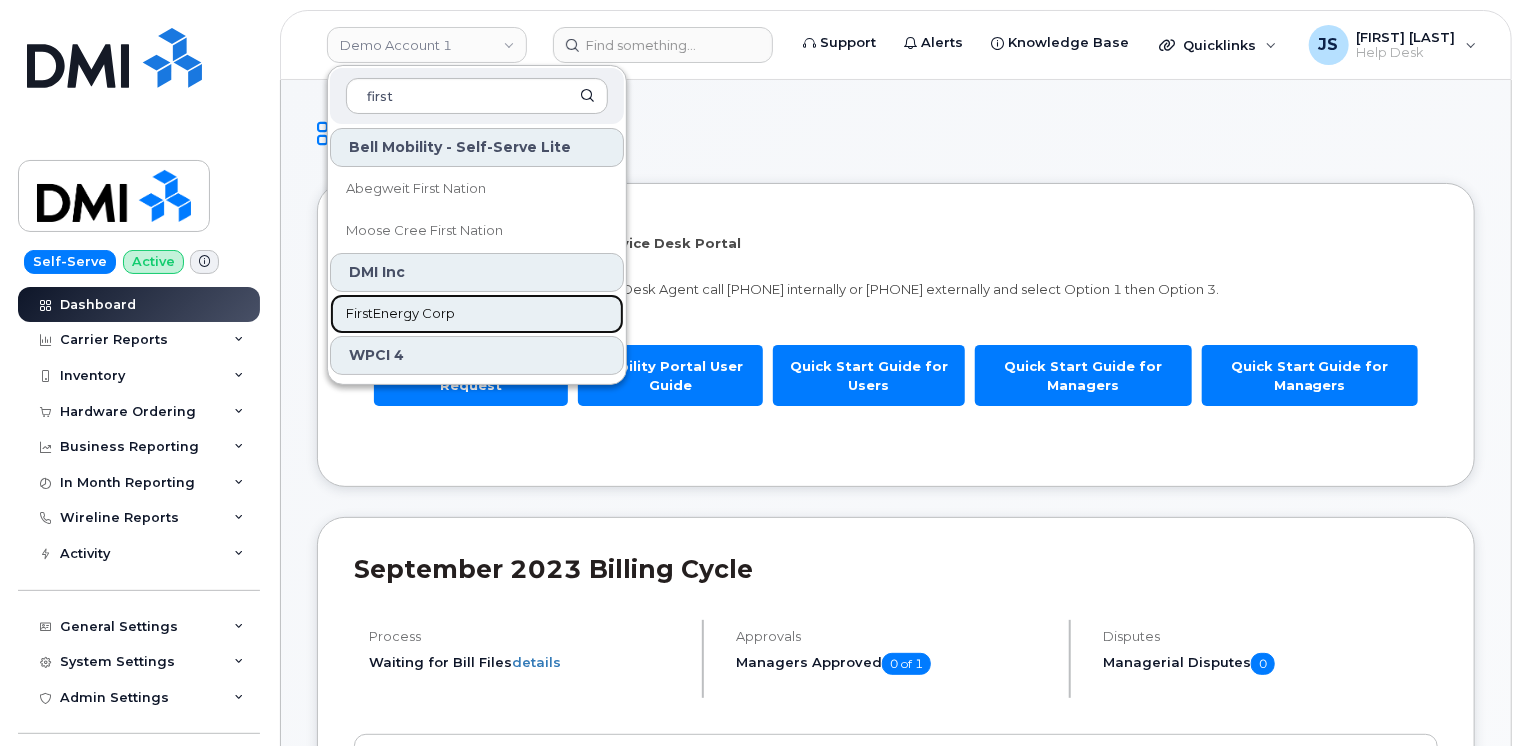 click on "FirstEnergy Corp" at bounding box center (400, 314) 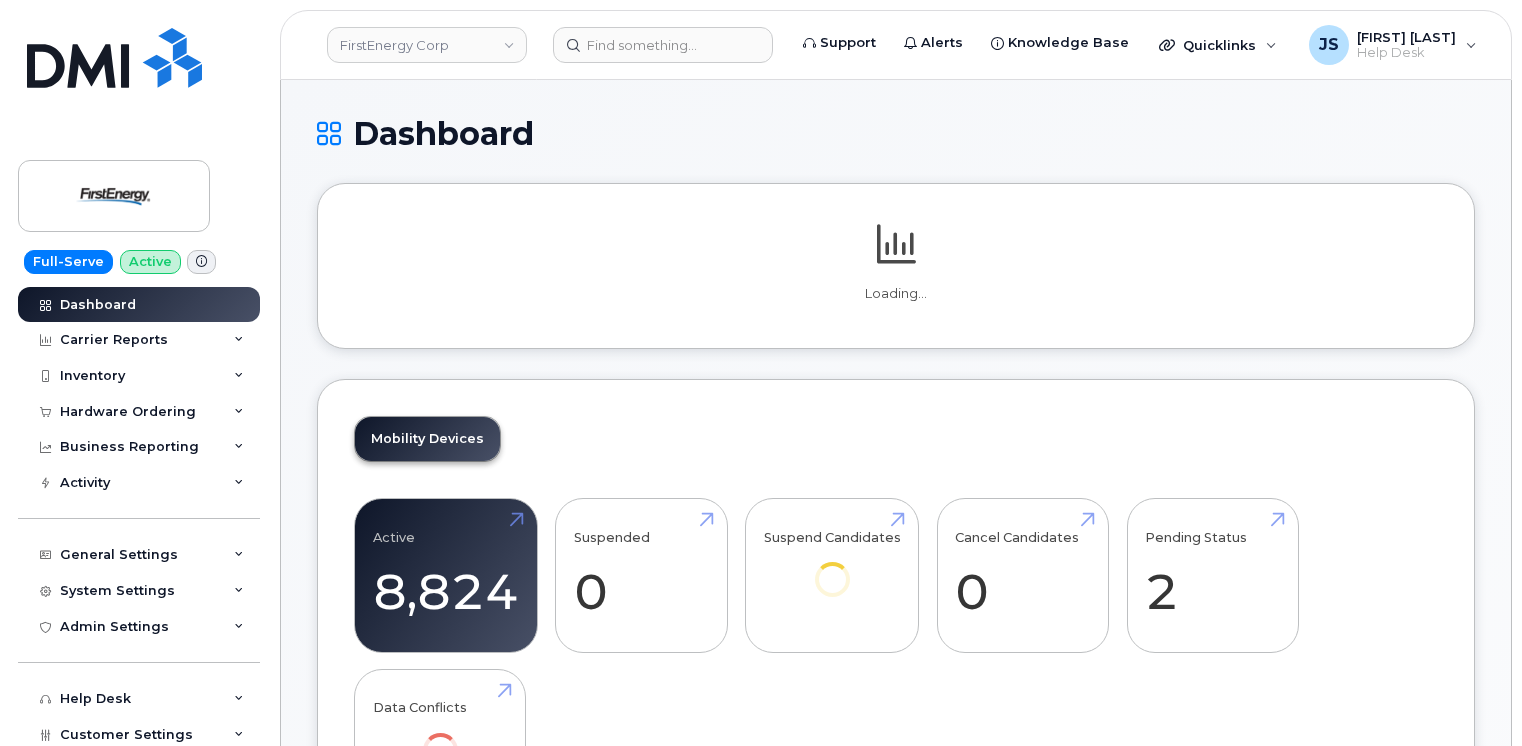 scroll, scrollTop: 0, scrollLeft: 0, axis: both 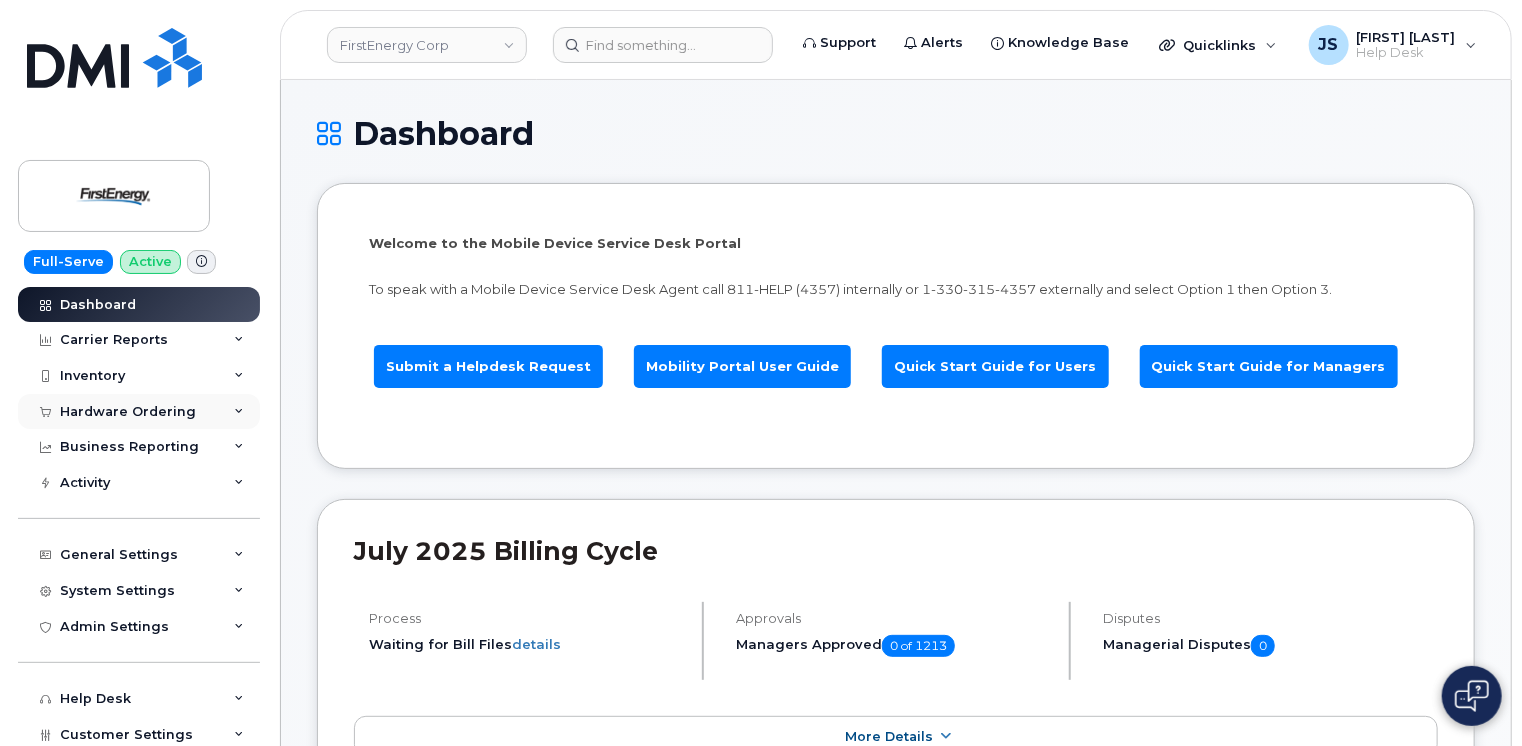 click on "Hardware Ordering" at bounding box center [139, 412] 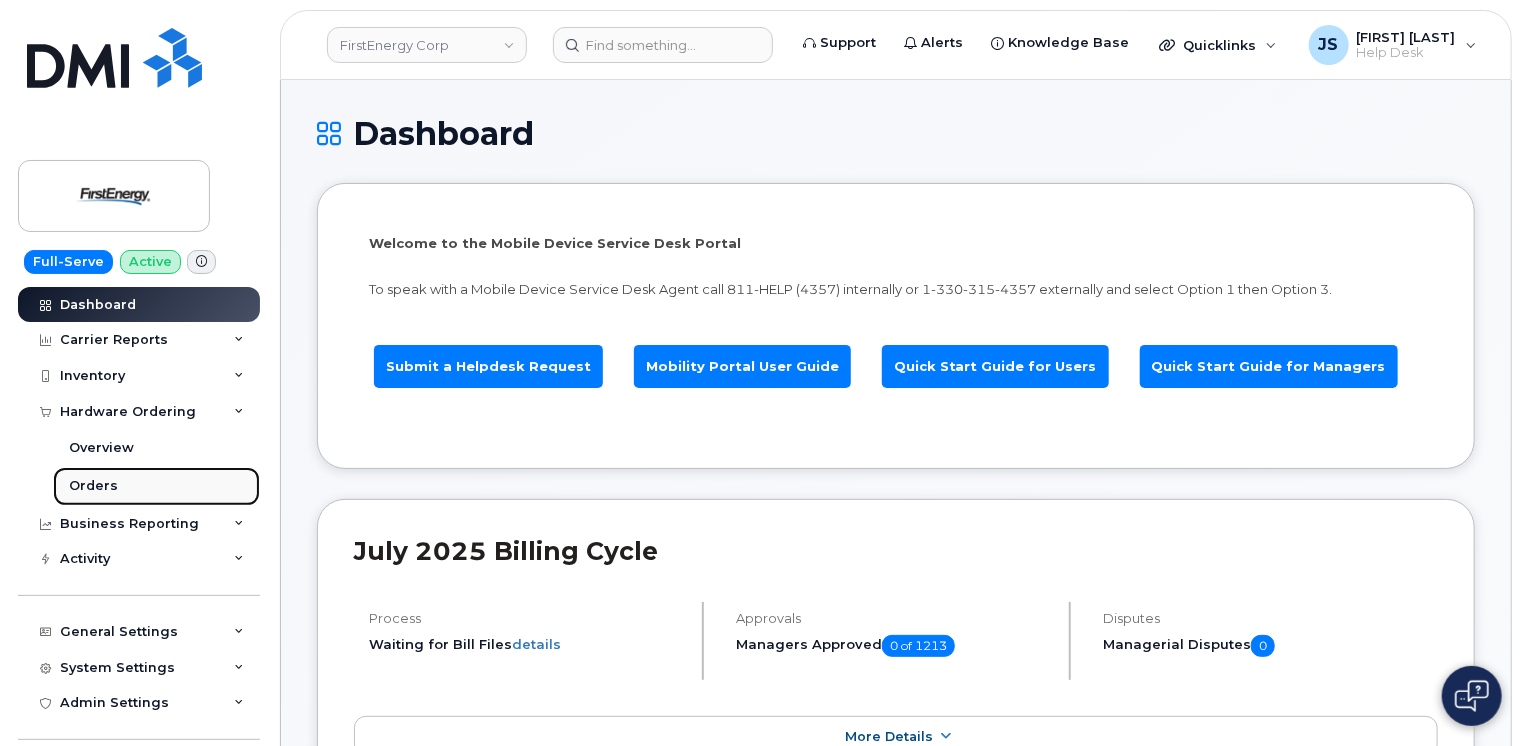 click on "Orders" at bounding box center (93, 486) 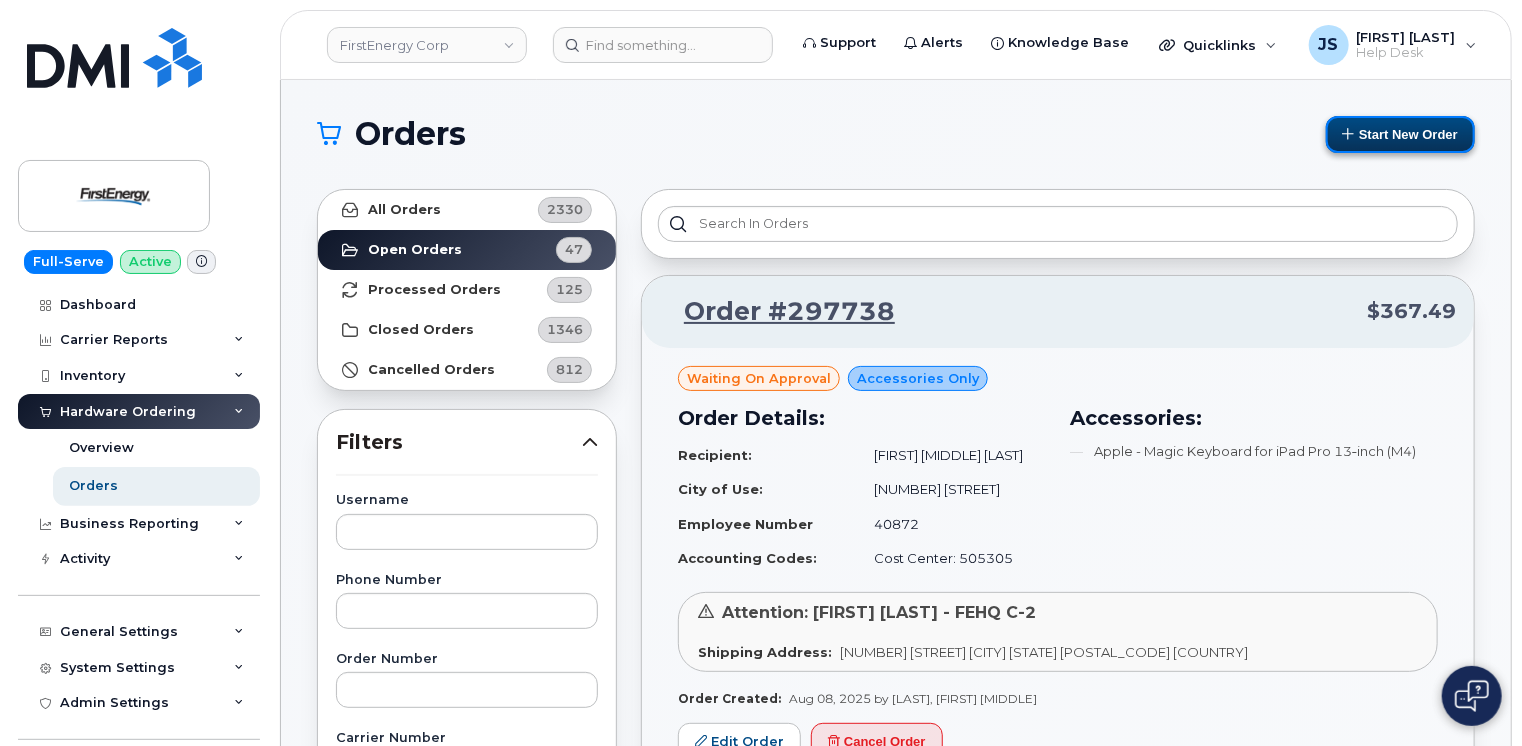 click on "Start New Order" at bounding box center (1400, 134) 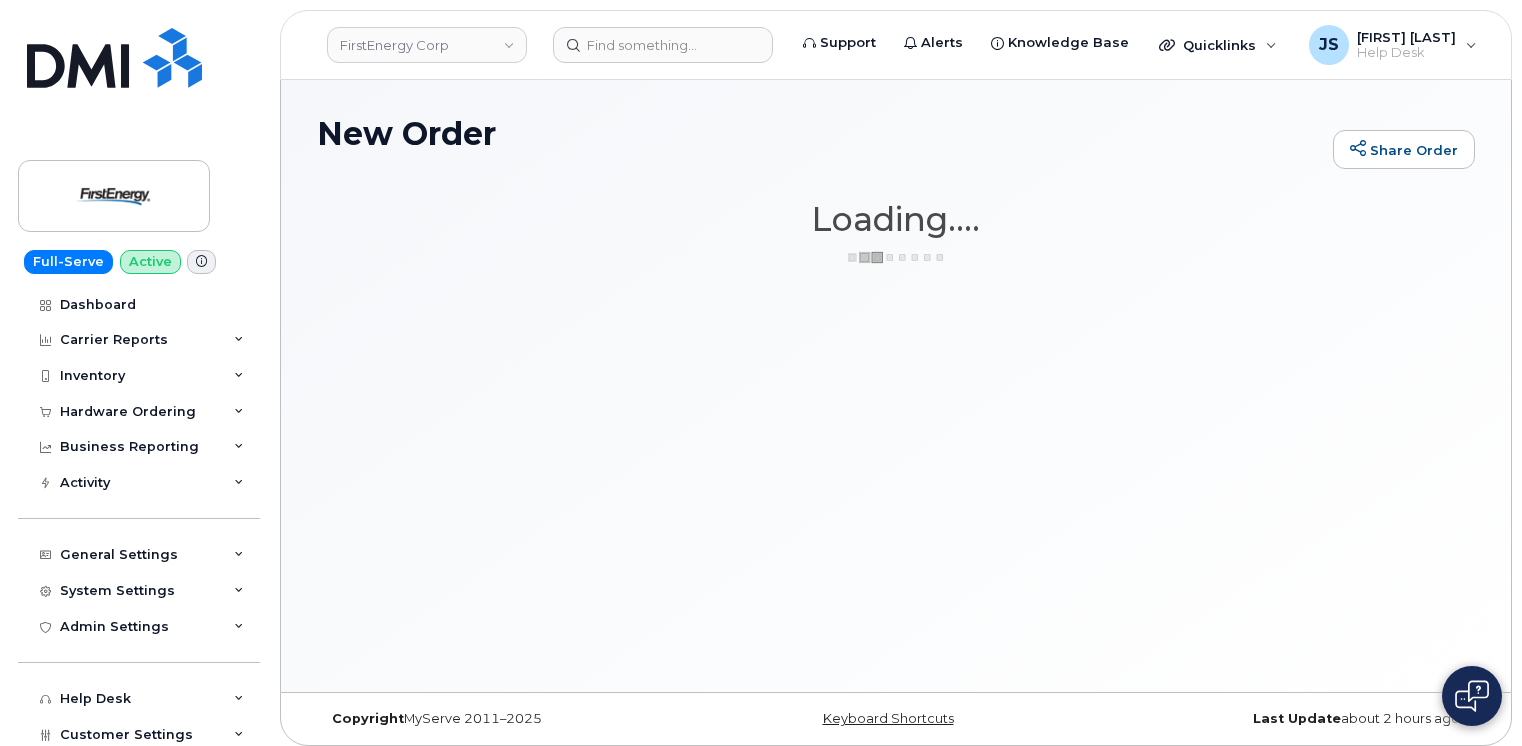scroll, scrollTop: 0, scrollLeft: 0, axis: both 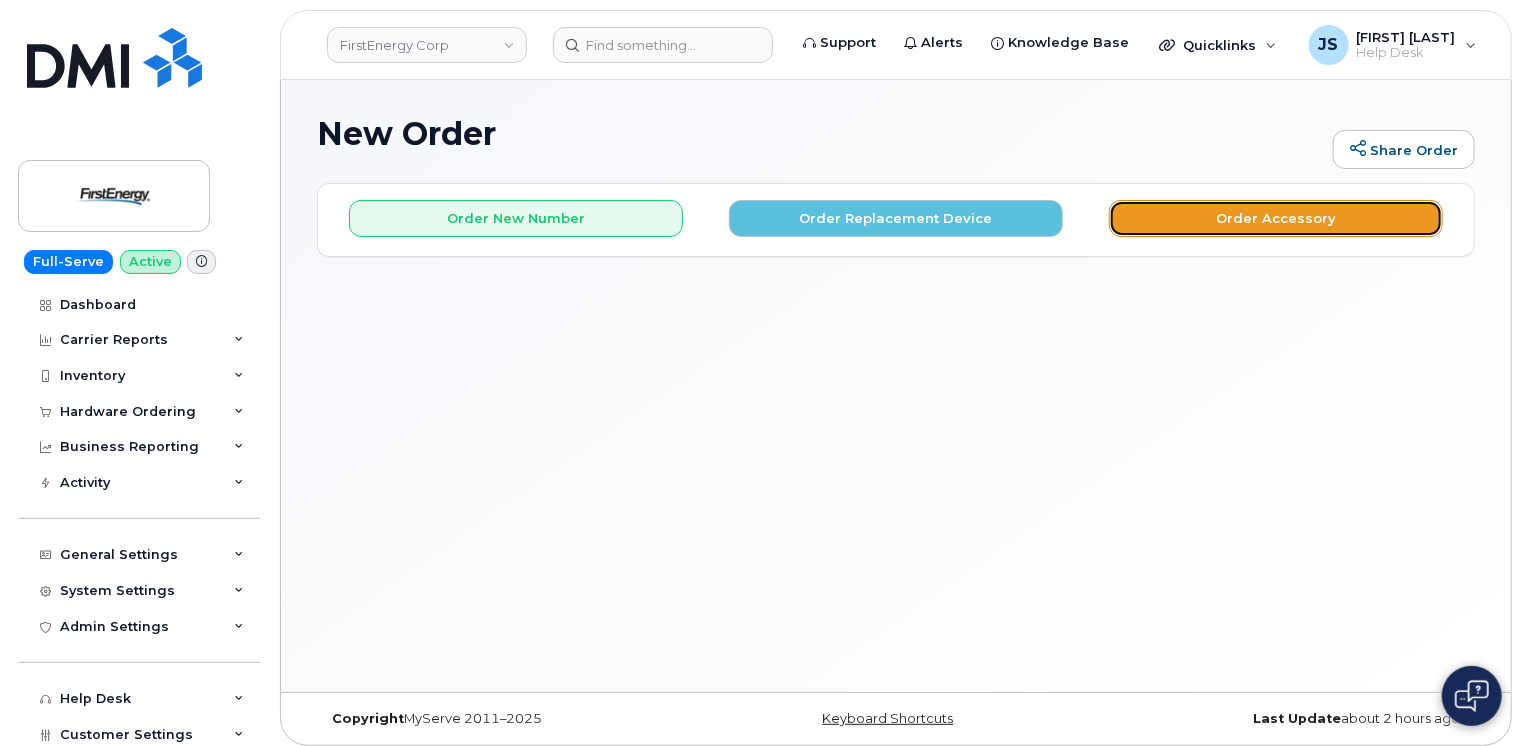 click on "Order Accessory" 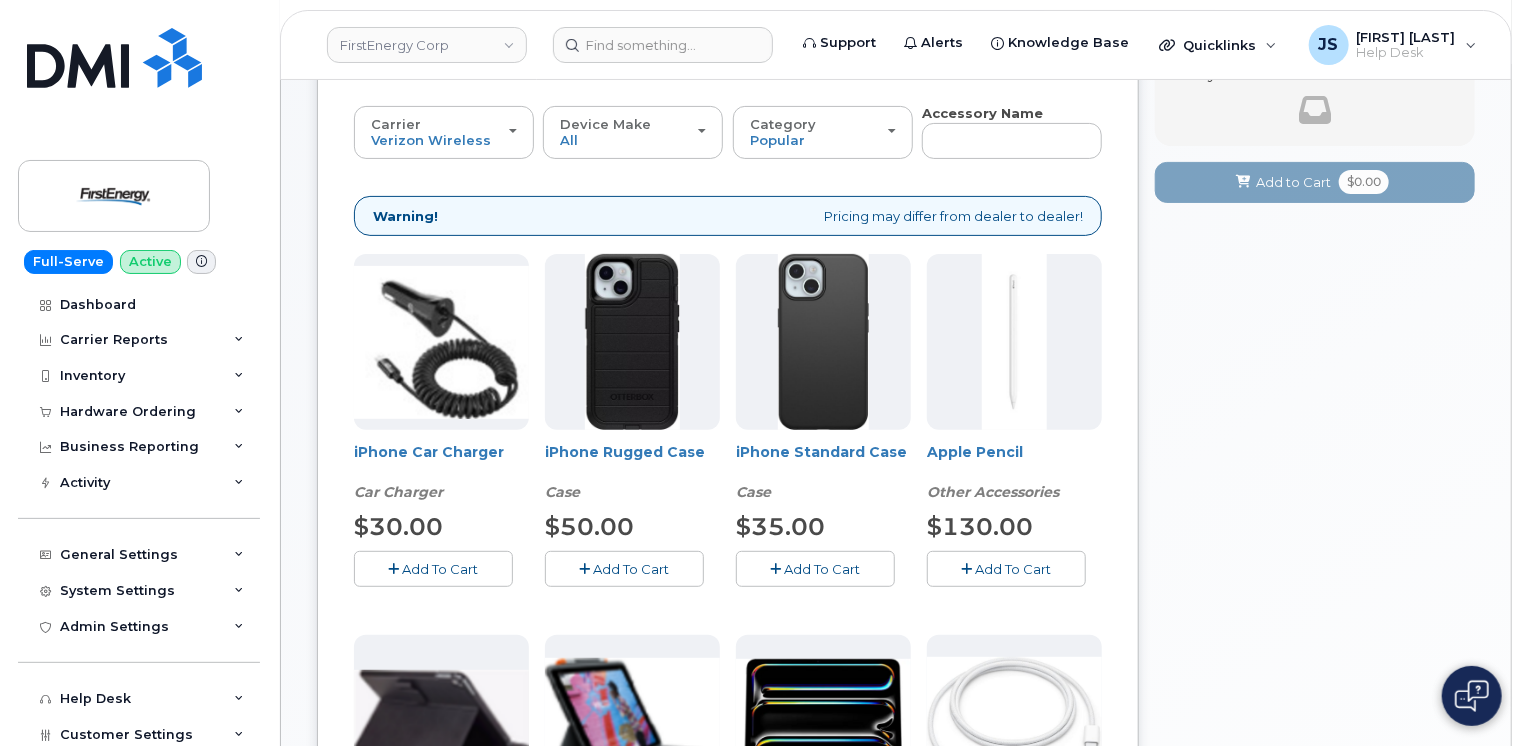 scroll, scrollTop: 200, scrollLeft: 0, axis: vertical 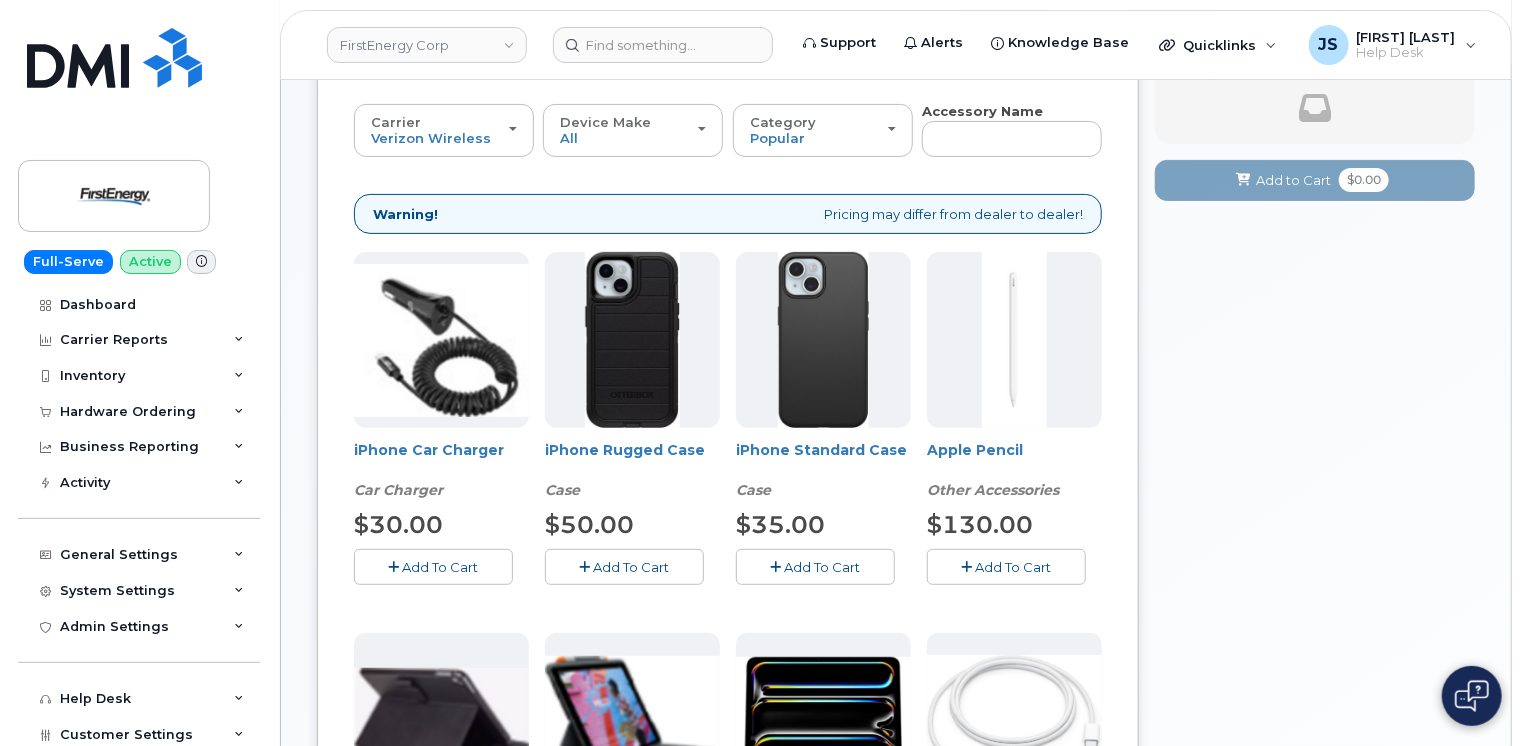 click 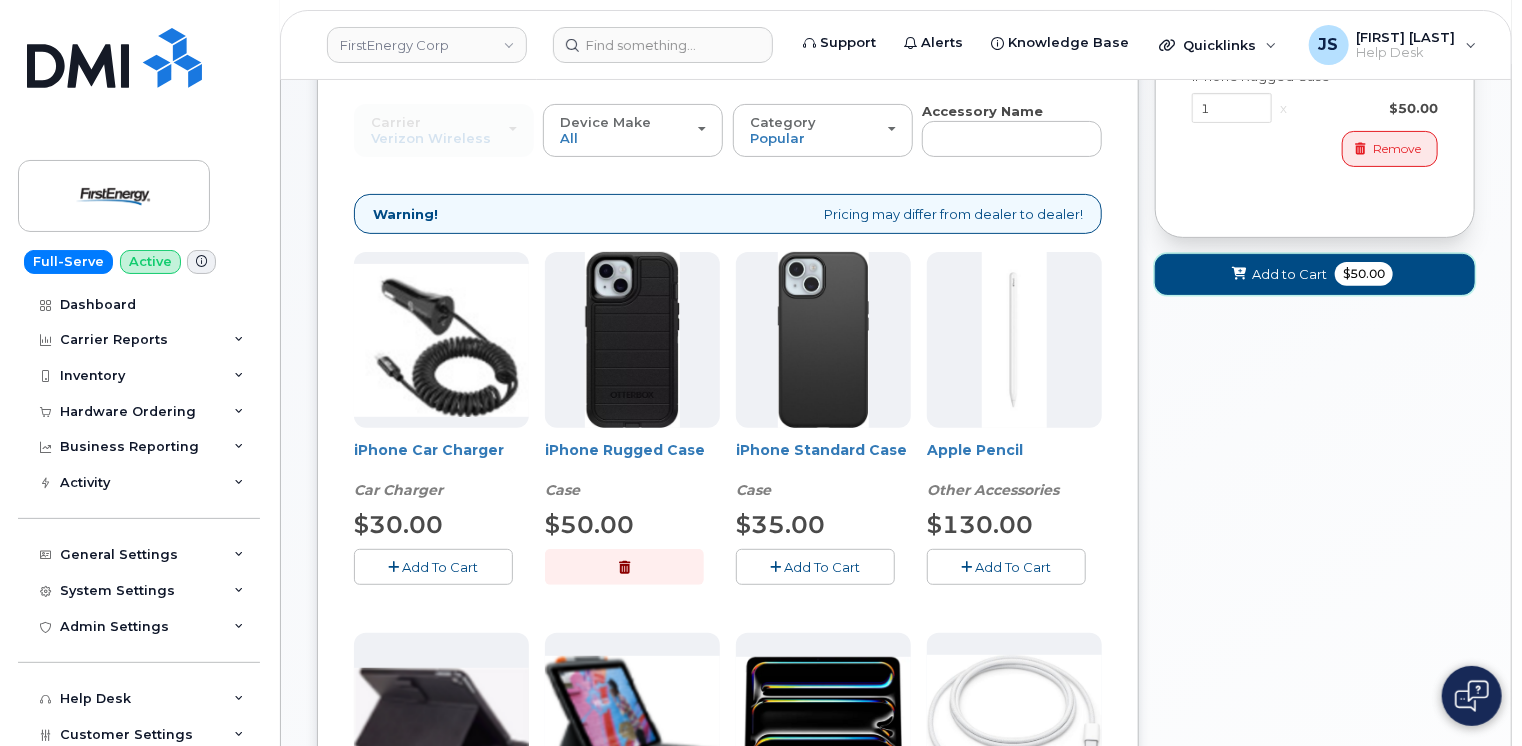 click on "Add to Cart
$50.00" 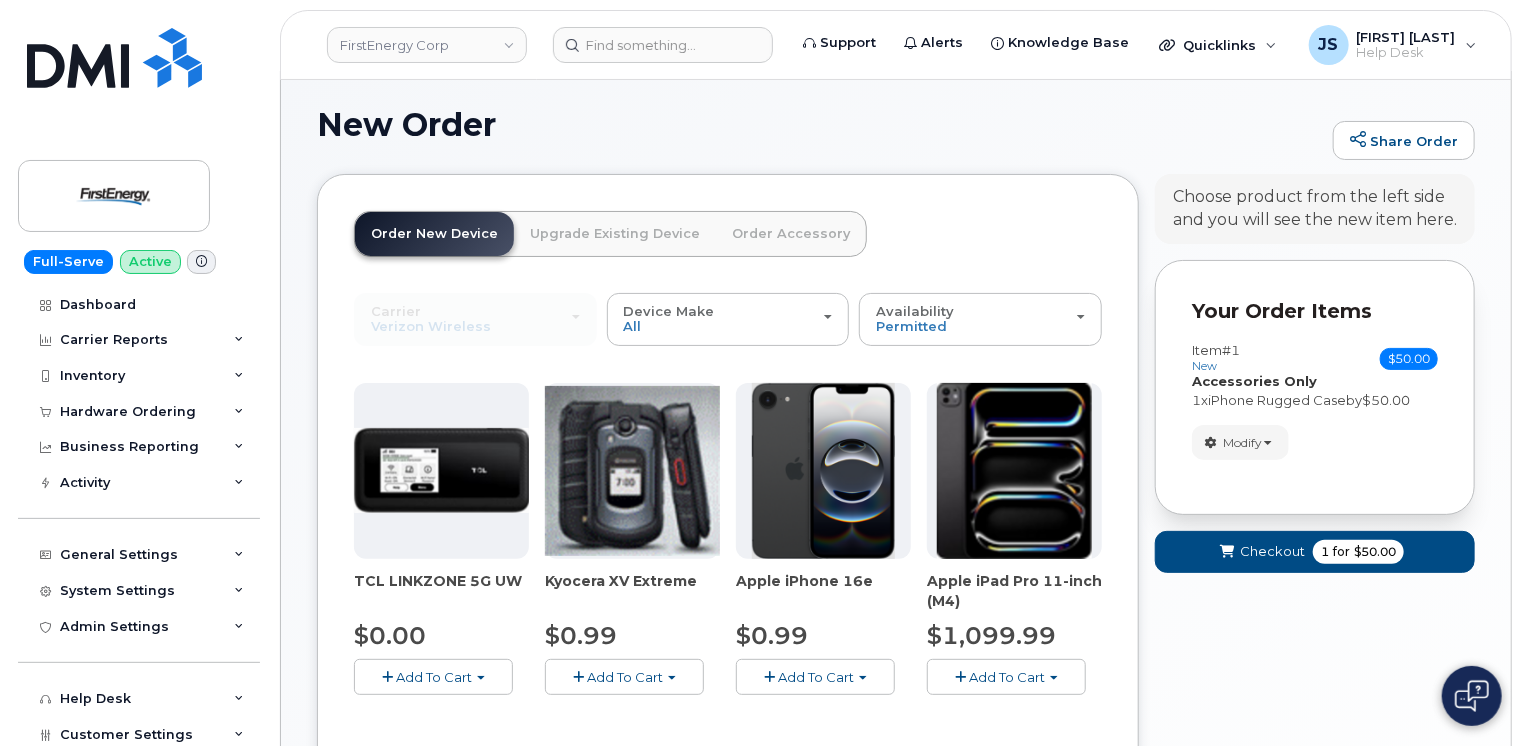 scroll, scrollTop: 200, scrollLeft: 0, axis: vertical 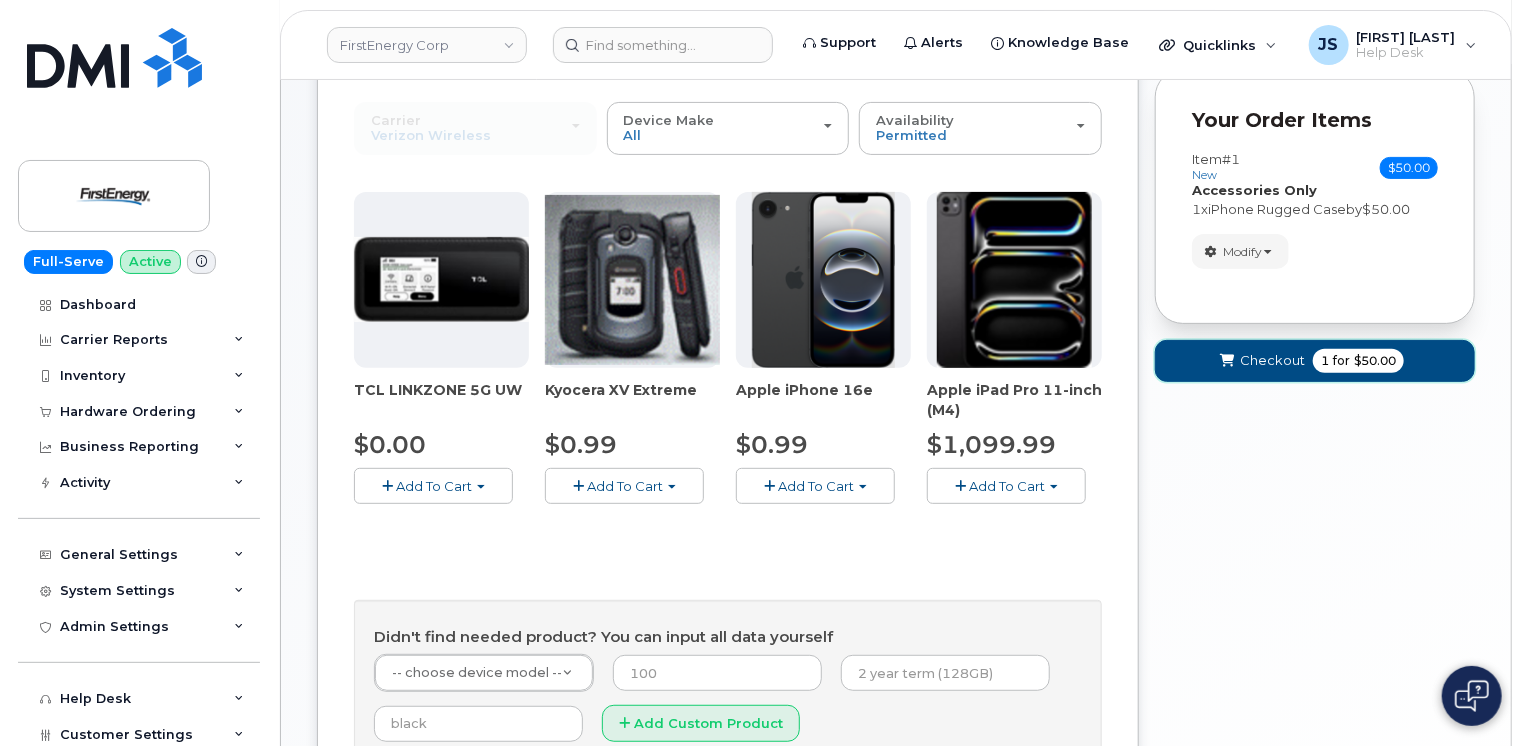 click on "Checkout
1
for
$50.00" 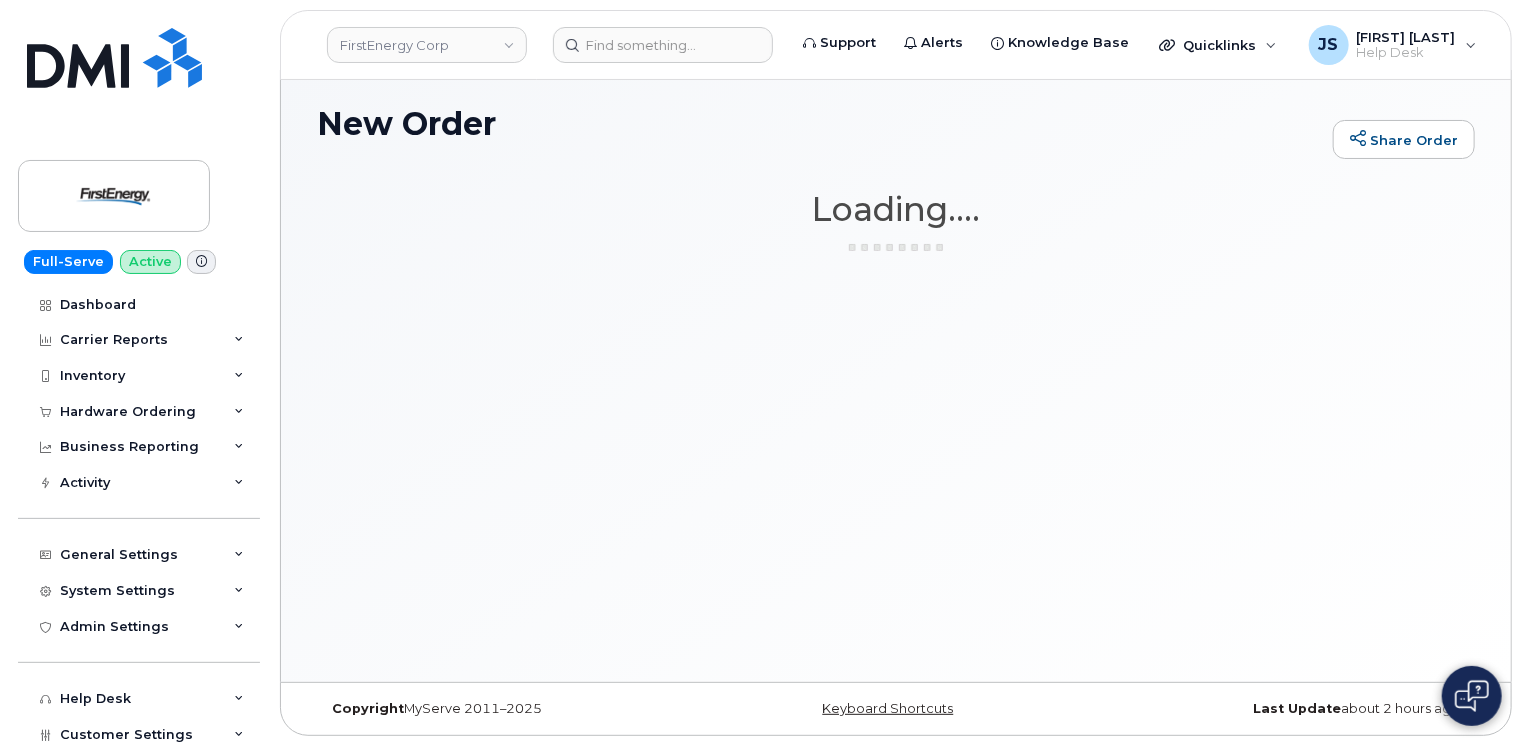 scroll, scrollTop: 9, scrollLeft: 0, axis: vertical 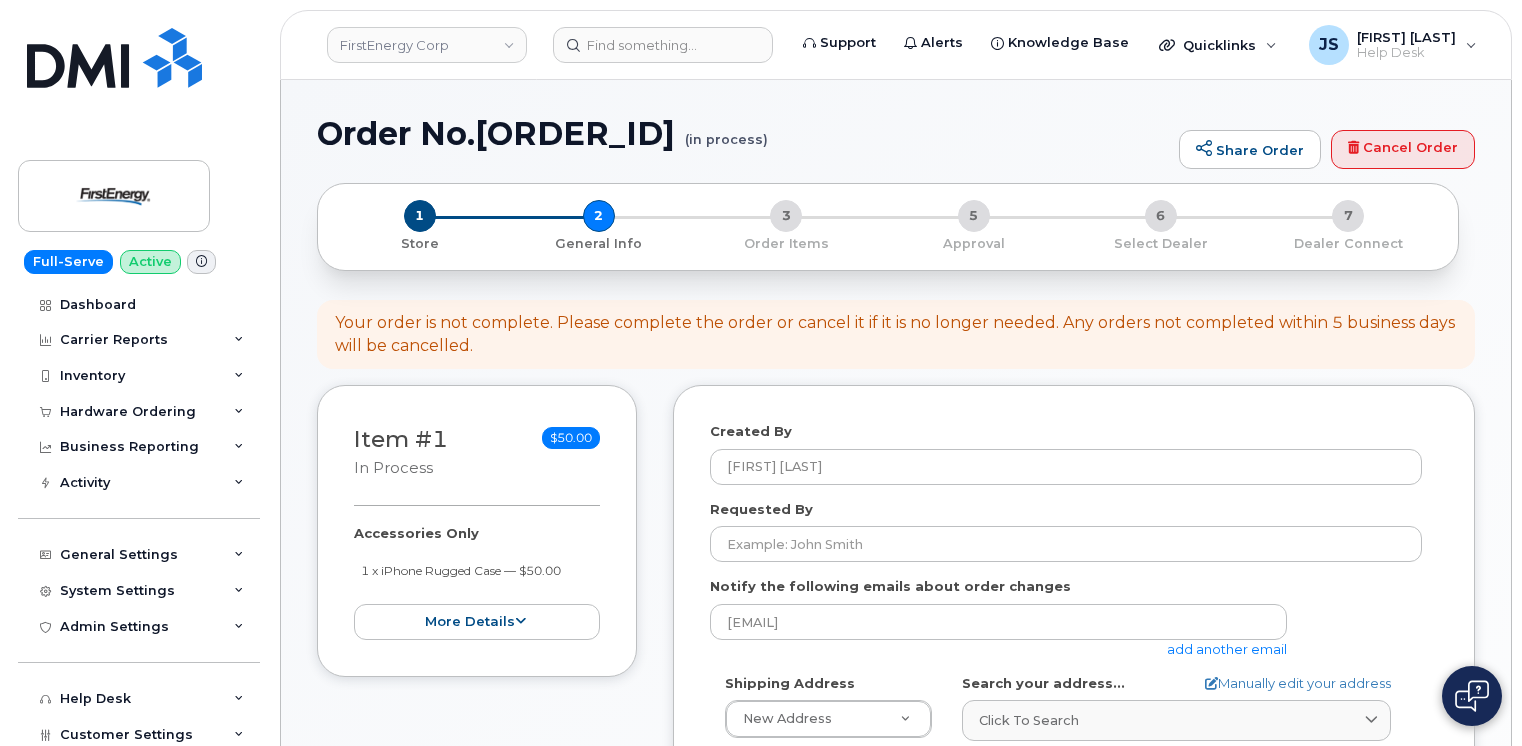 select 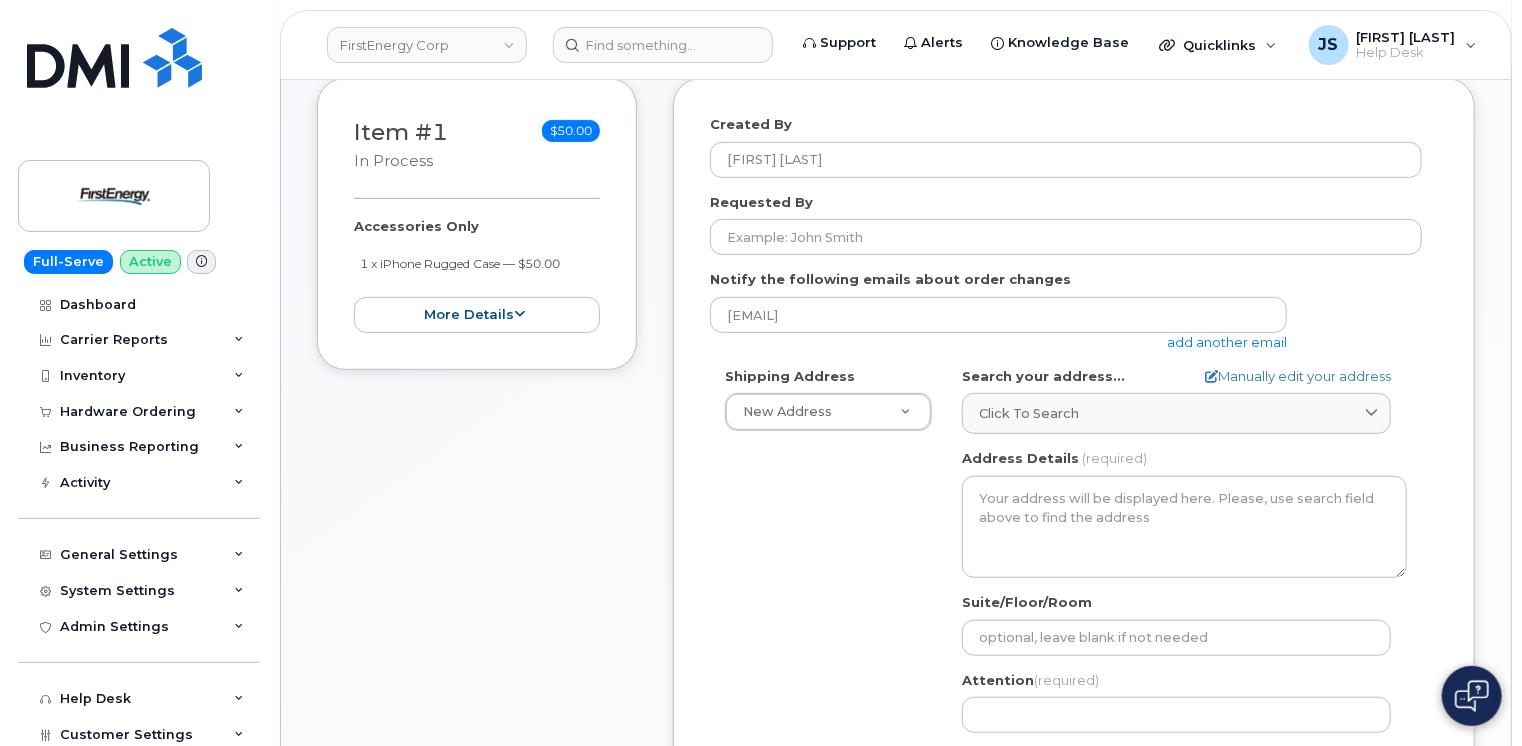 scroll, scrollTop: 300, scrollLeft: 0, axis: vertical 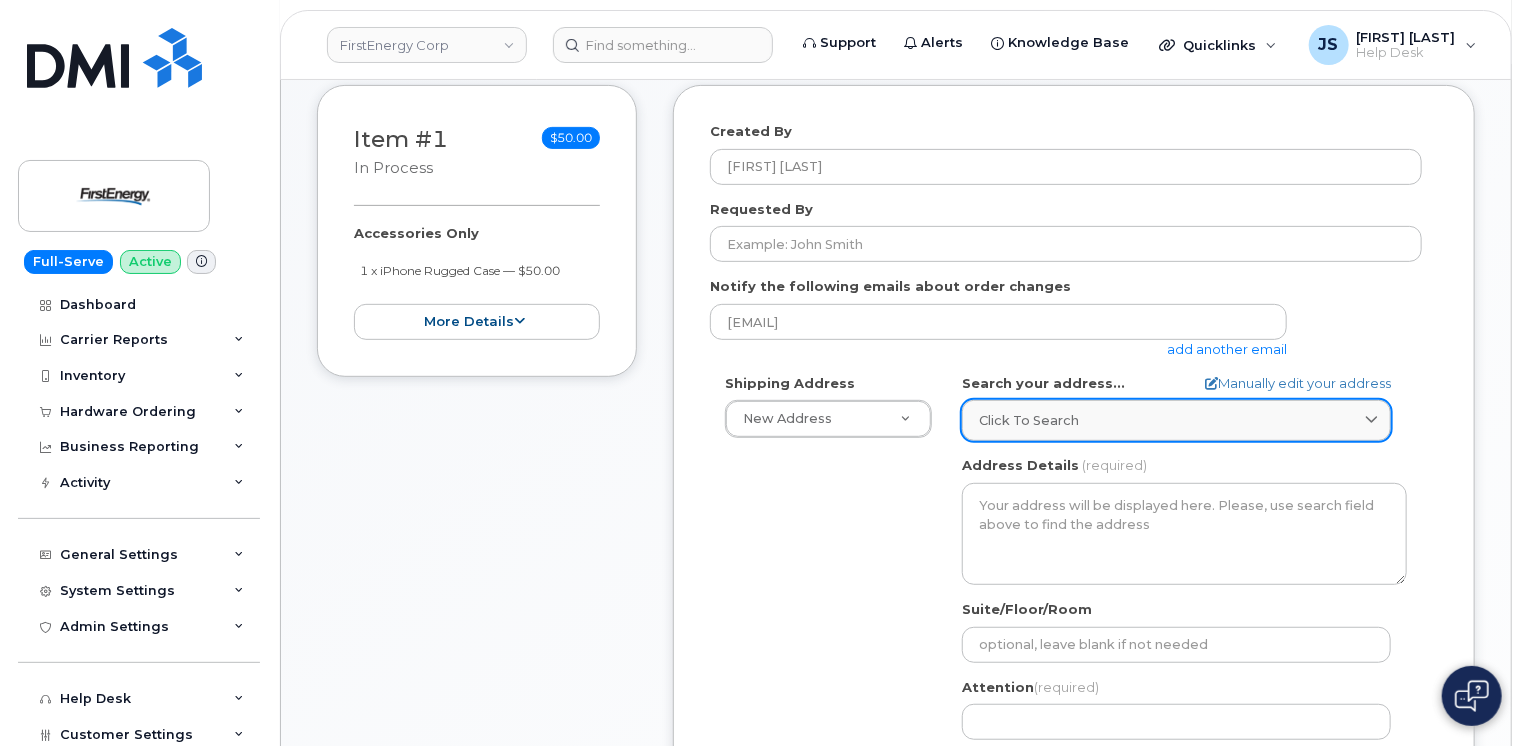click on "Click to search" 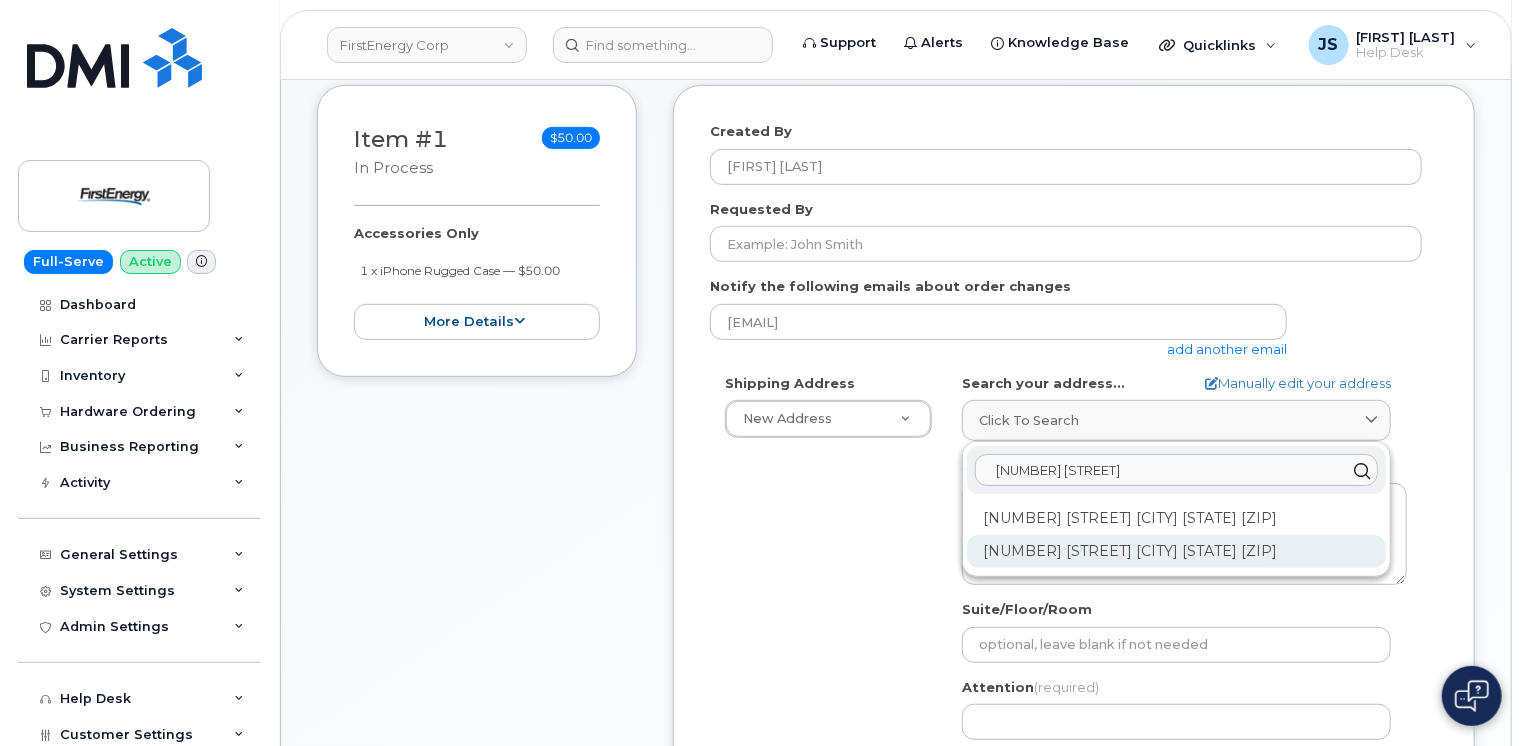 type on "[NUMBER] [STREET]" 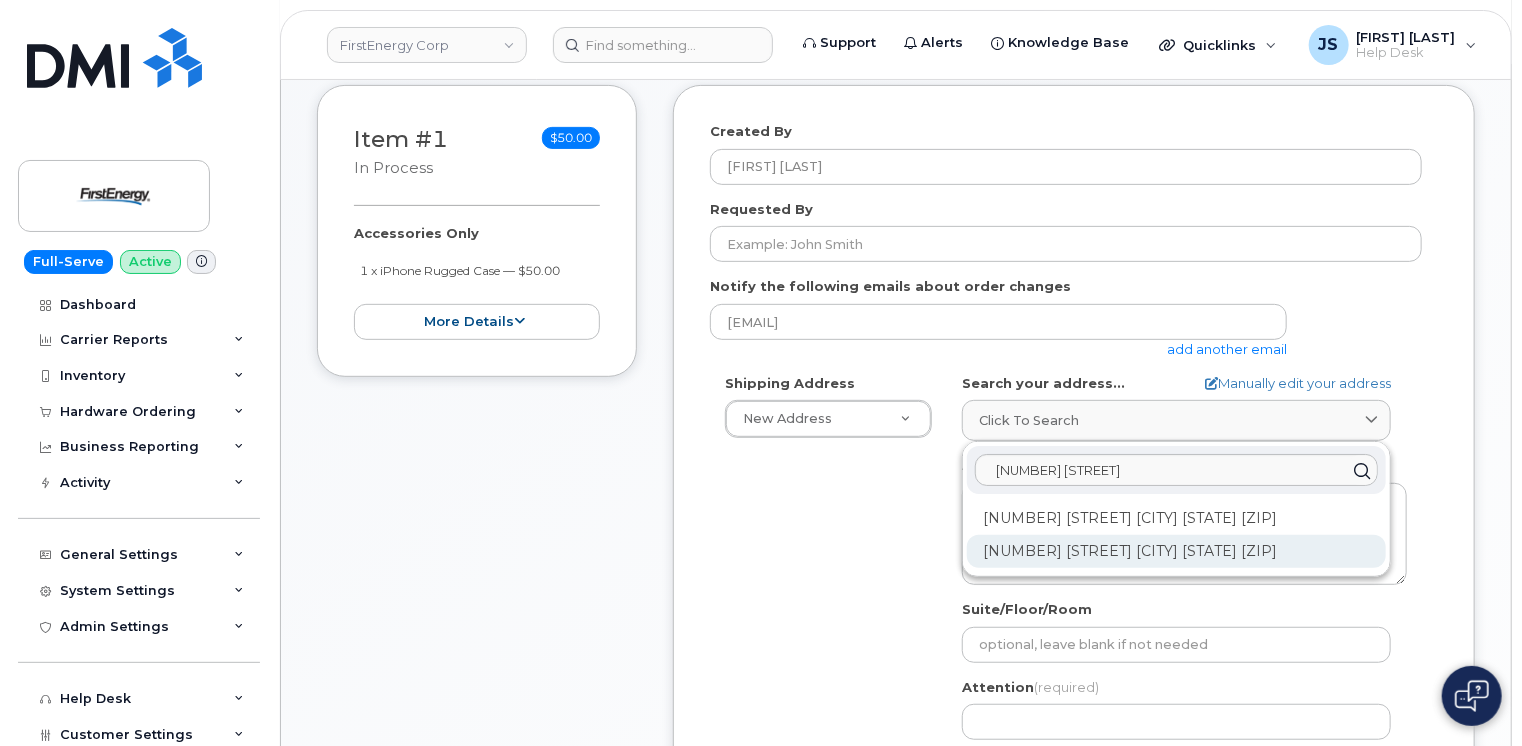 click on "[NUMBER] [STREET] [CITY] [STATE] [ZIP]" 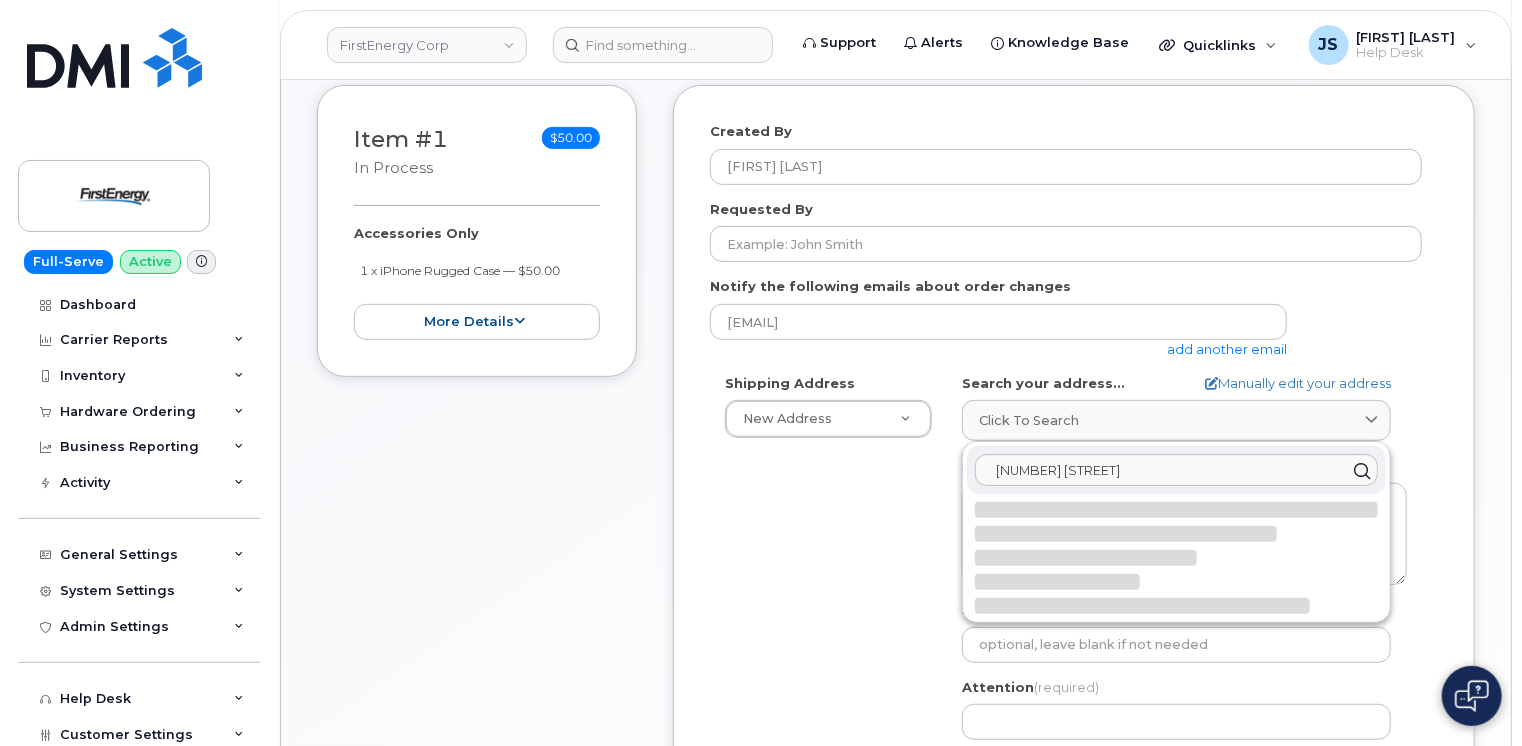 select 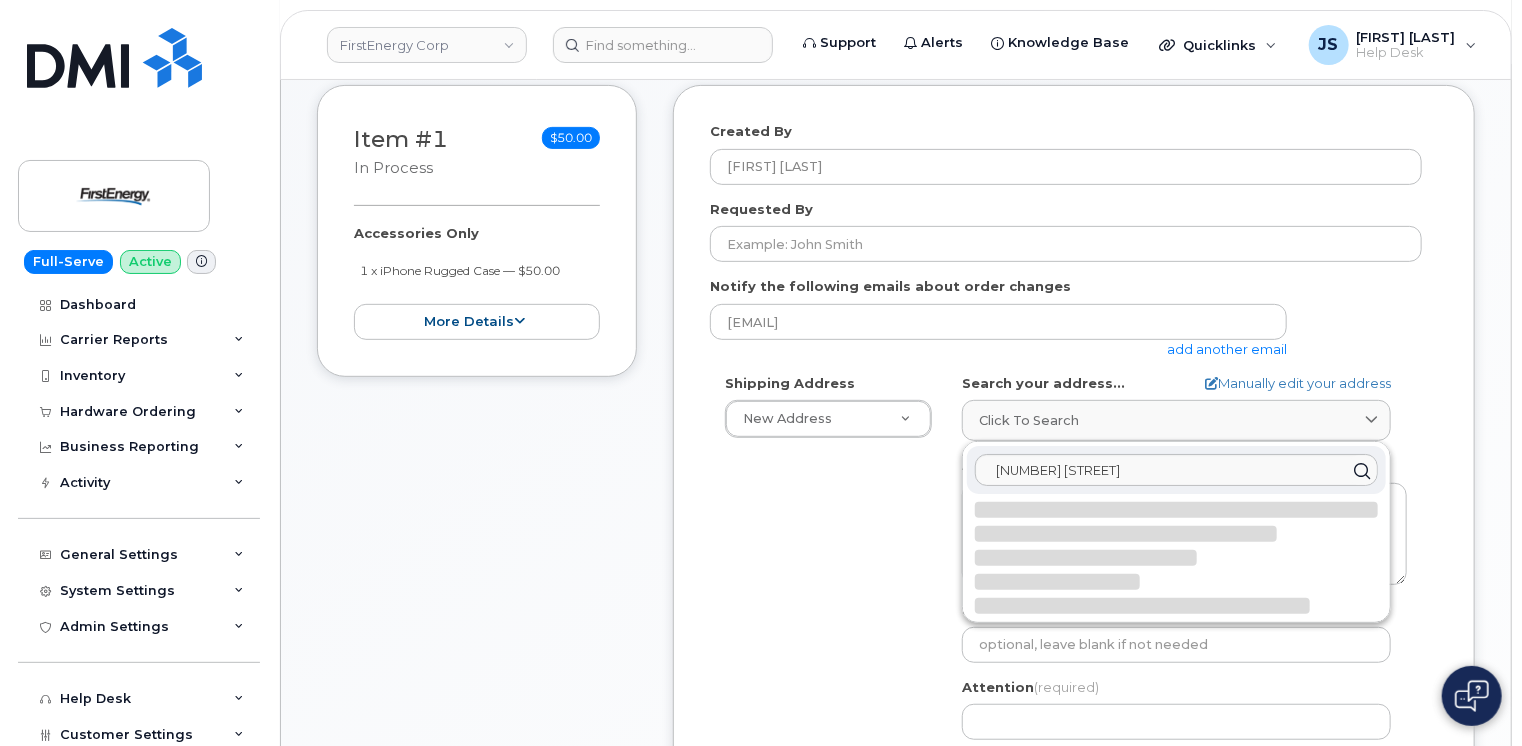 type on "[NUMBER] [STREET]
[CITY] [STATE] [ZIP]
UNITED STATES" 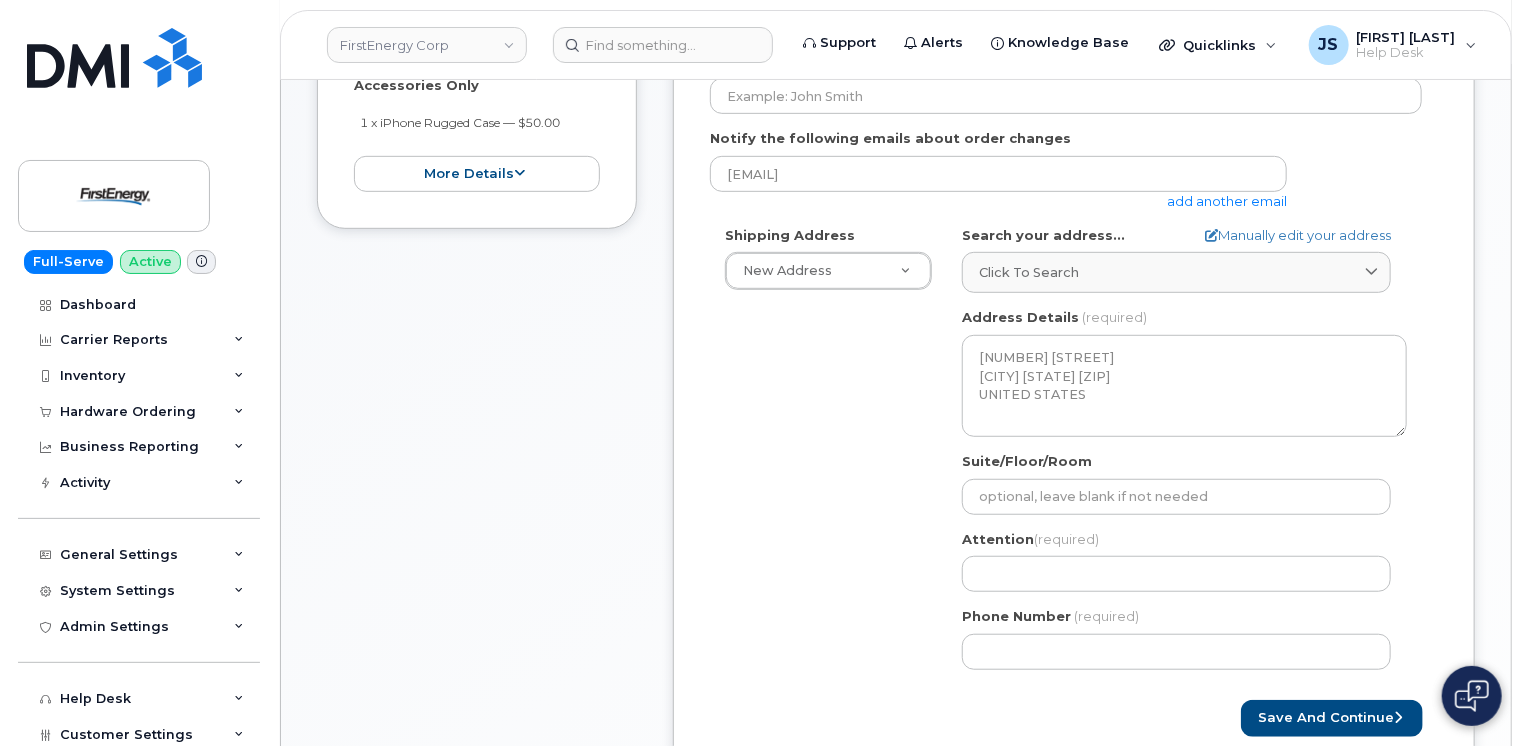 scroll, scrollTop: 500, scrollLeft: 0, axis: vertical 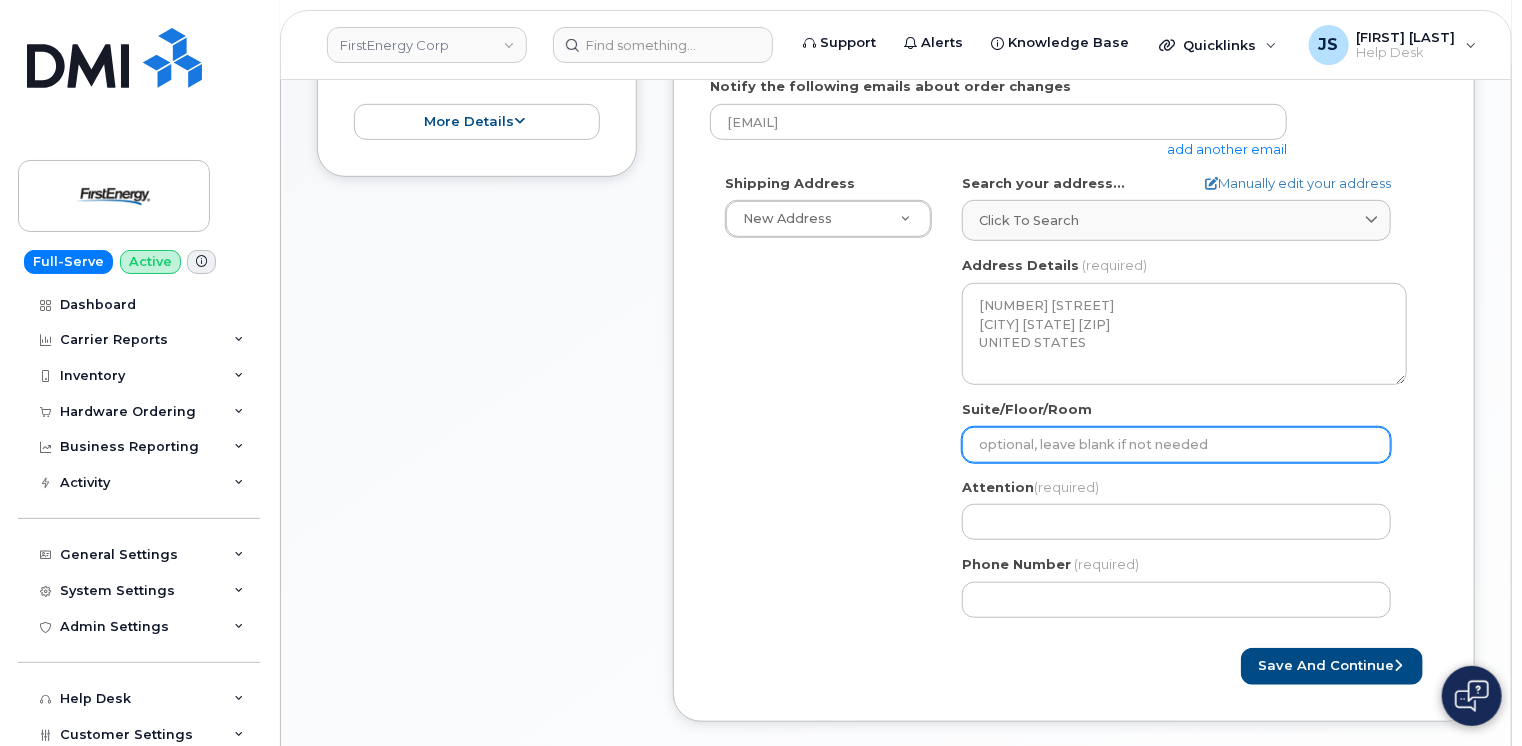 click on "Suite/Floor/Room" 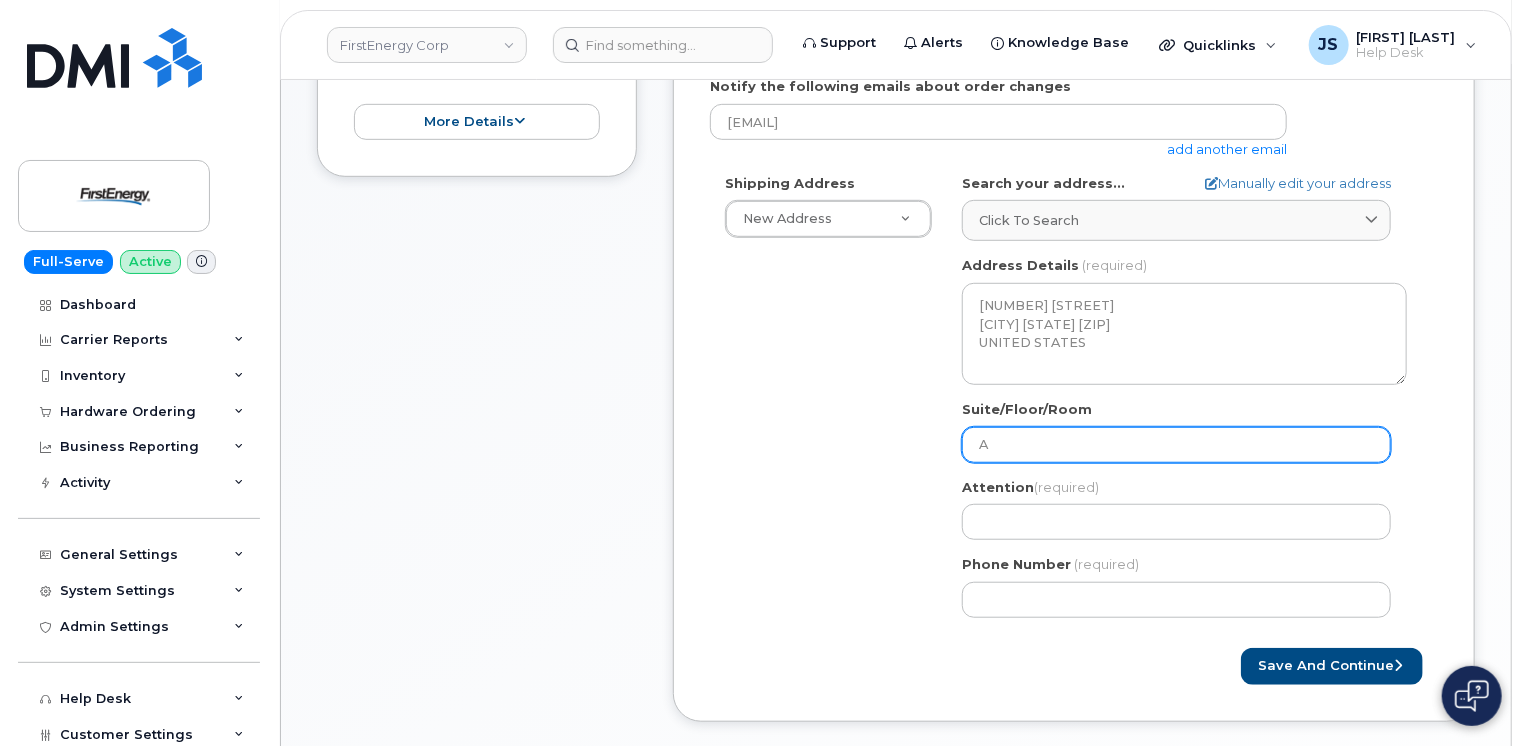 select 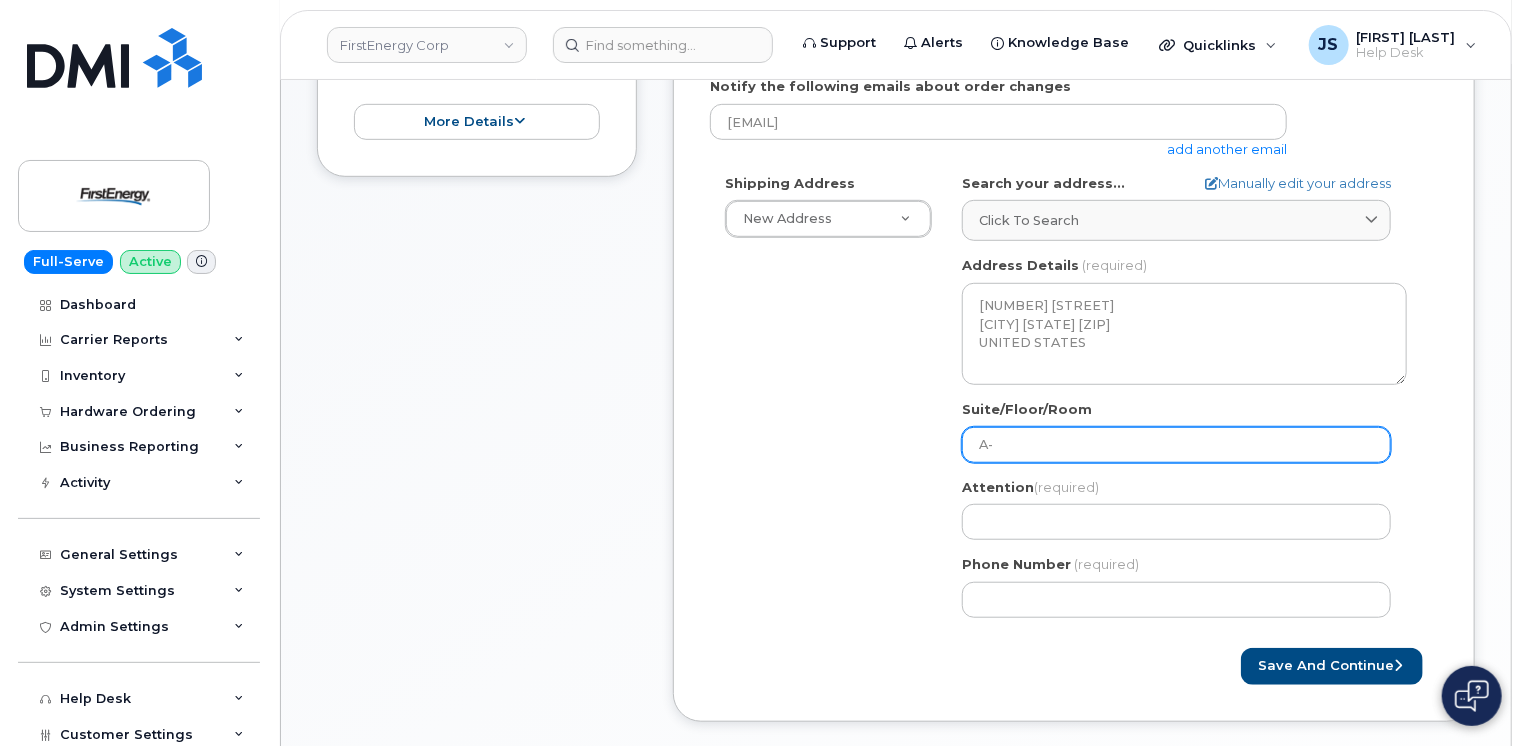 select 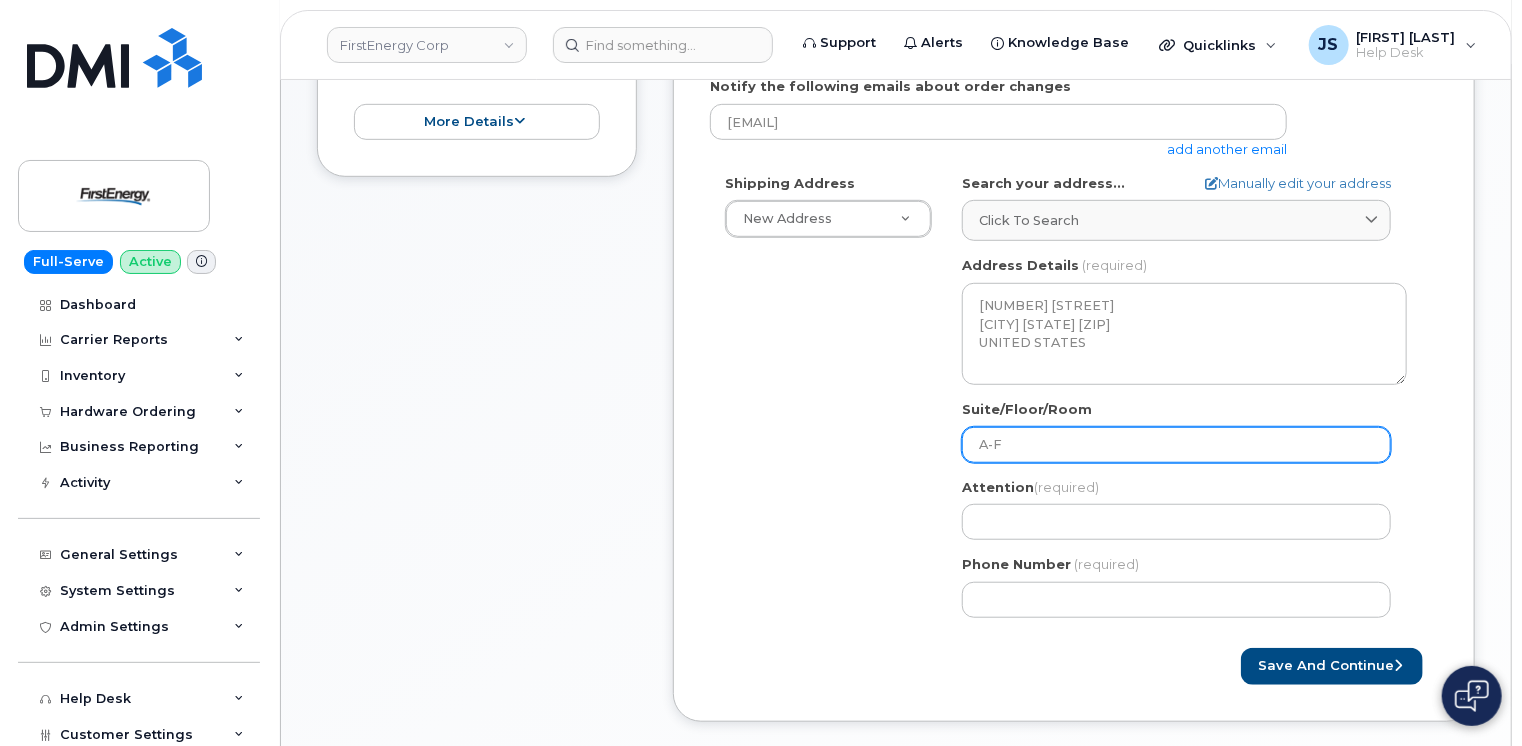 select 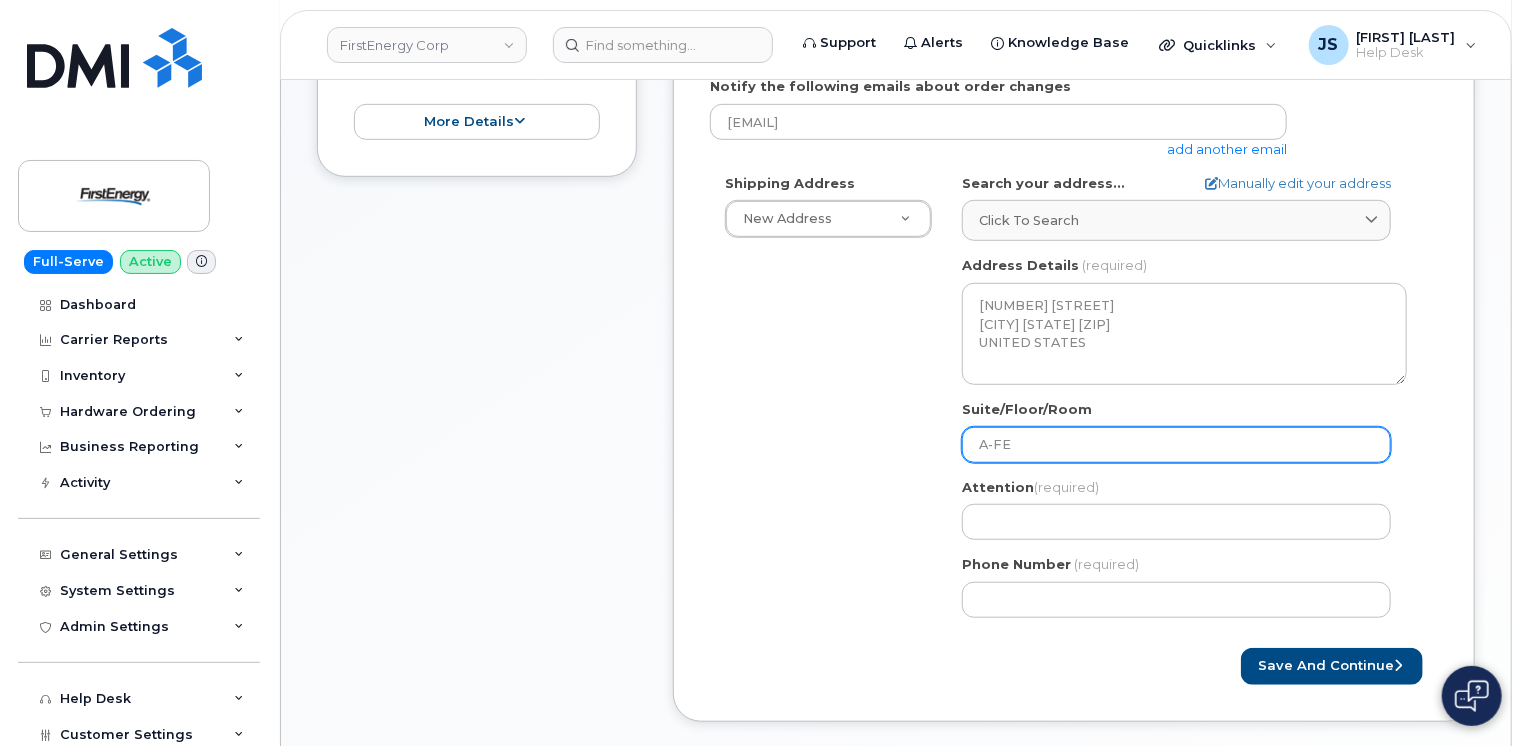 select 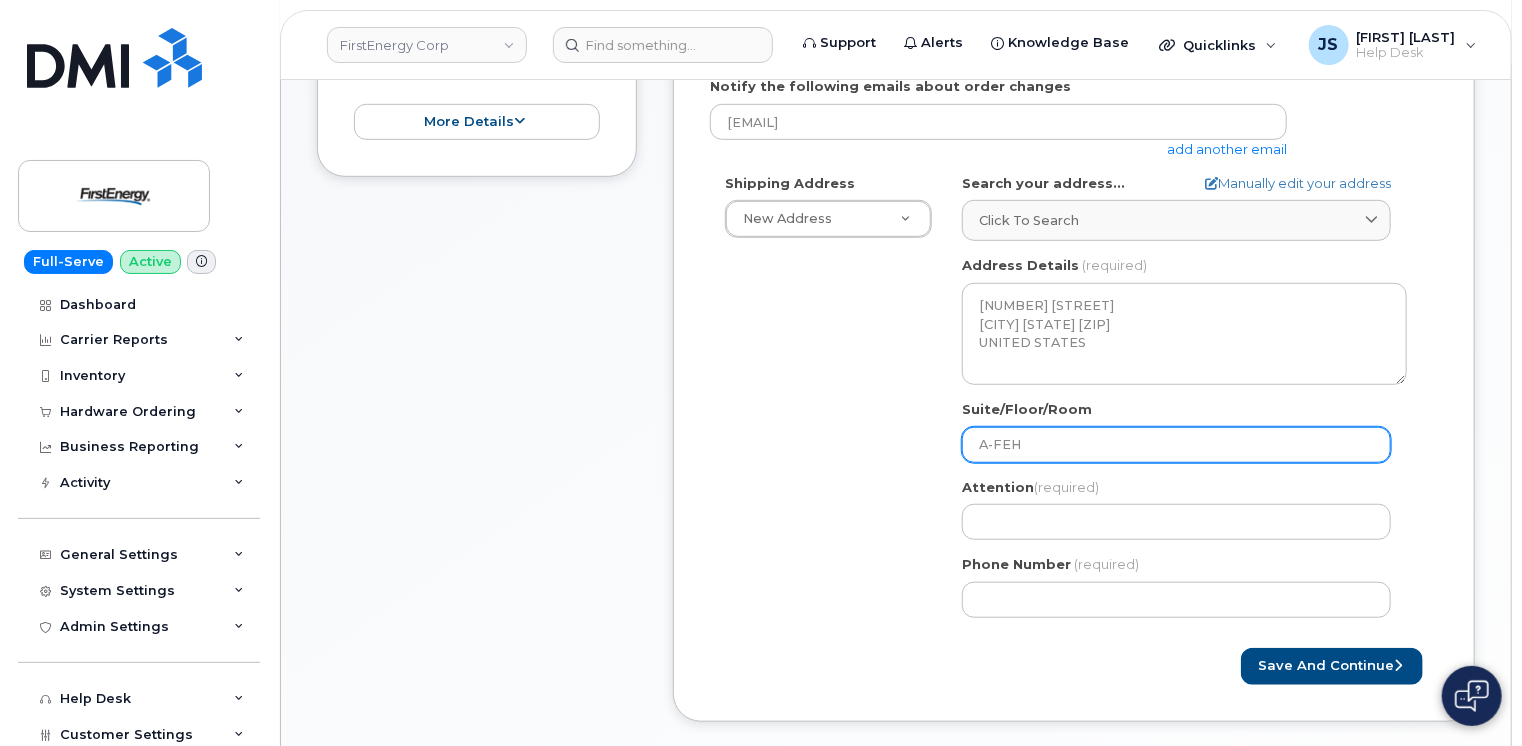 select 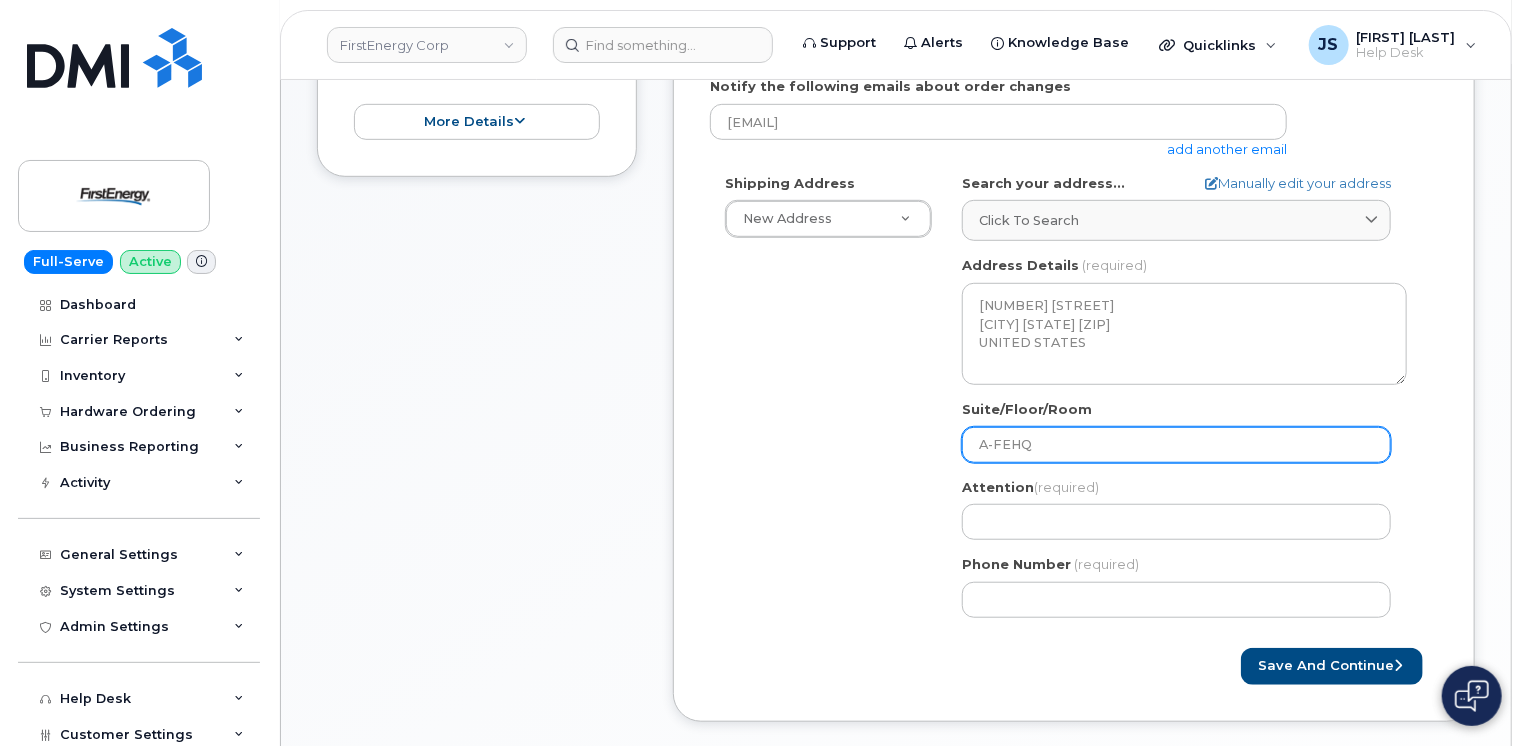 select 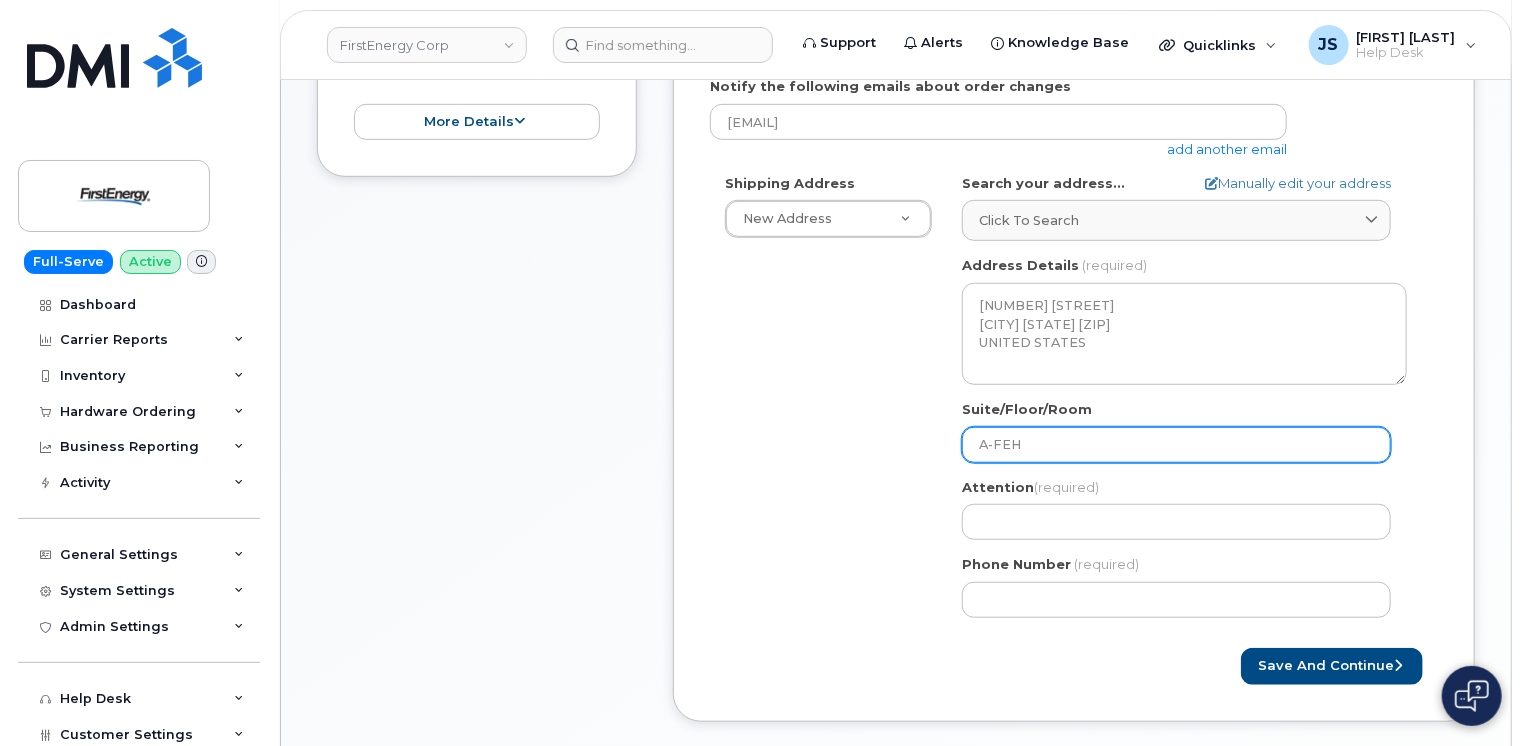 select 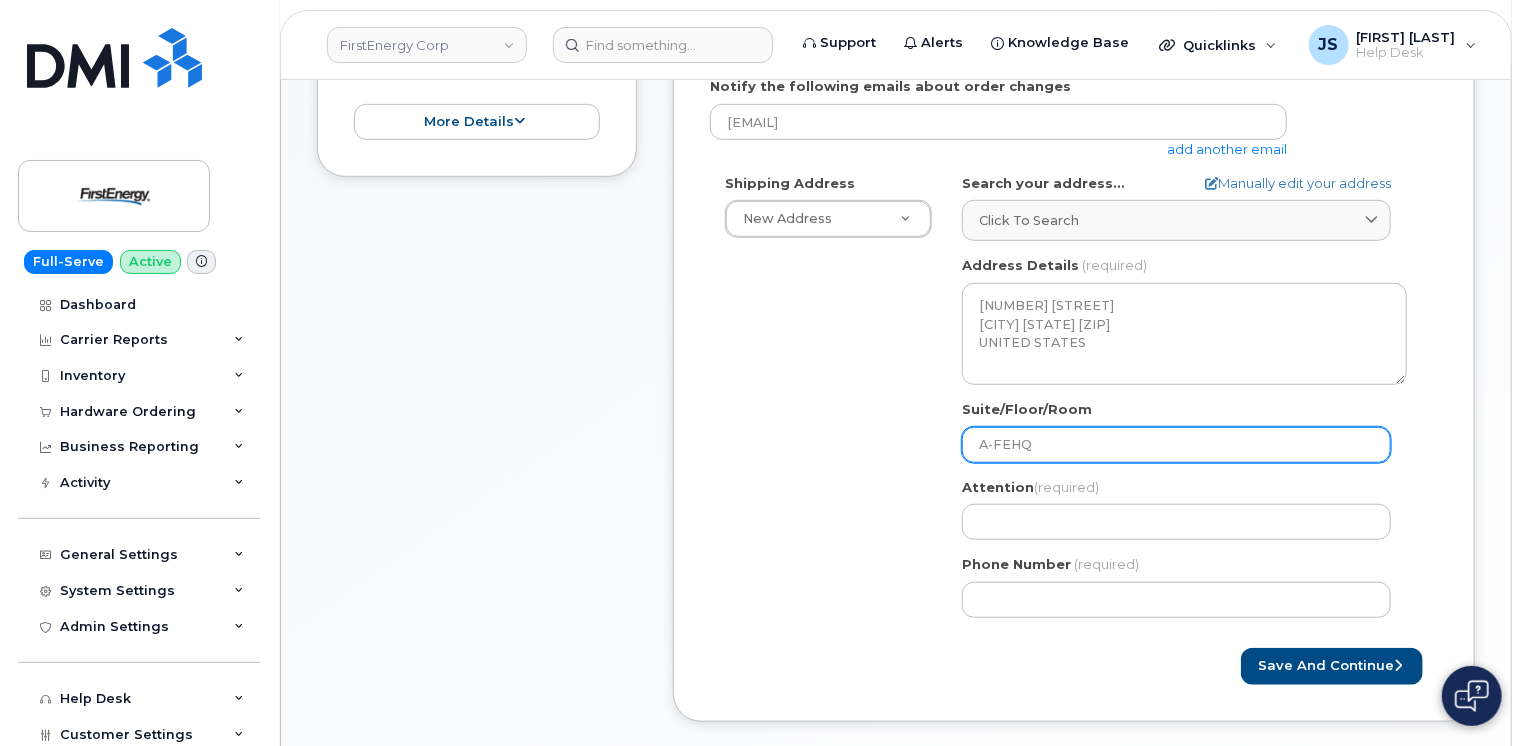 select 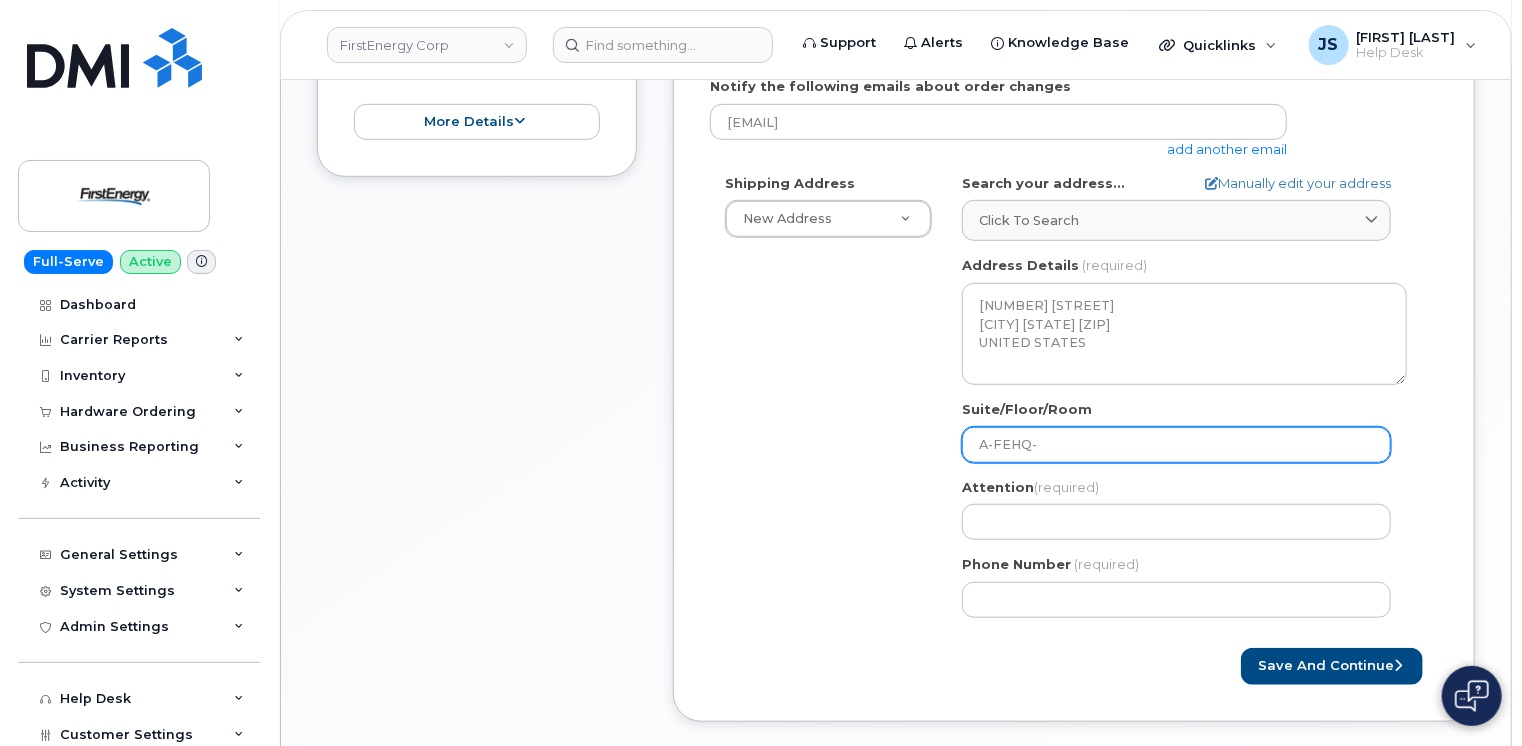 select 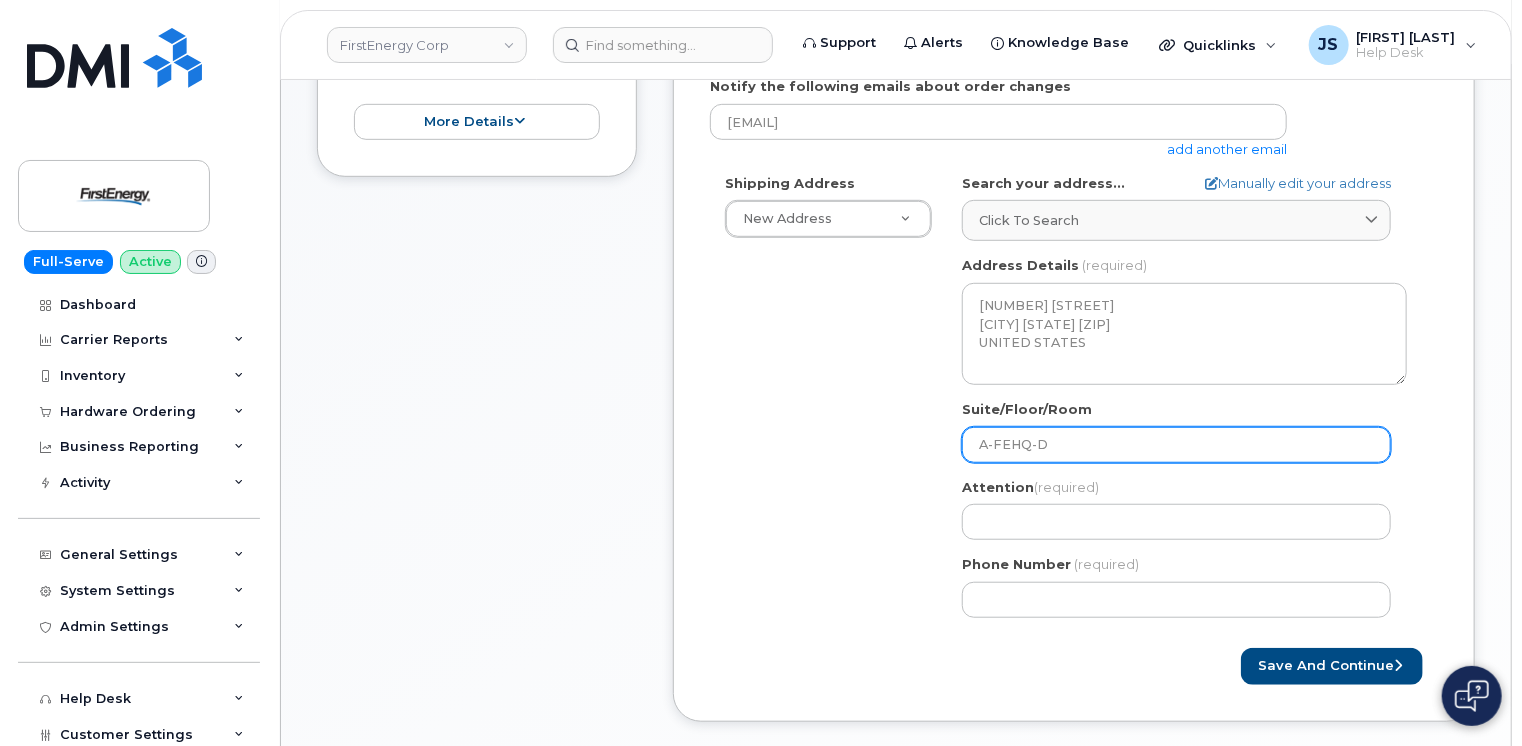 type on "A-FEHQ-D" 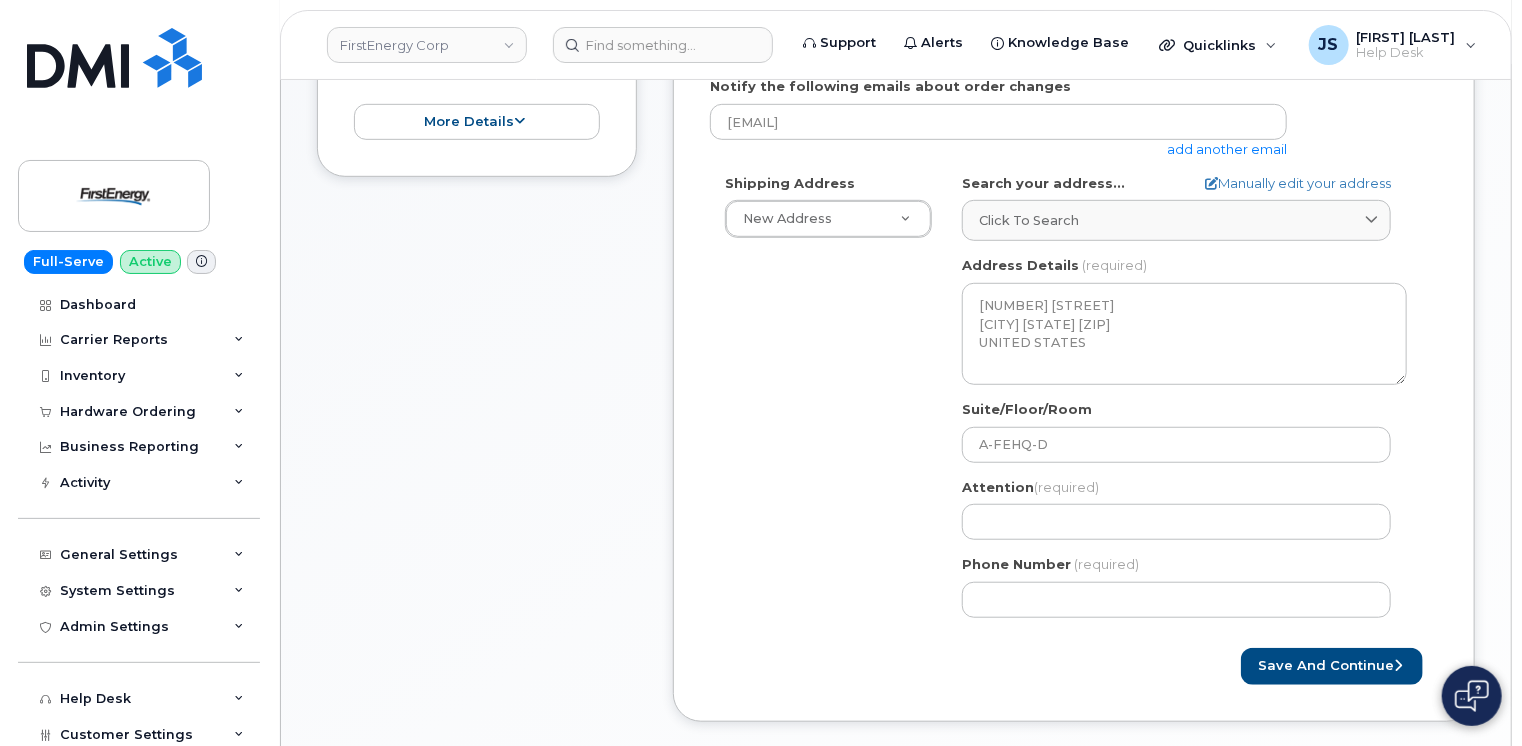 click on "Shipping Address
New Address                                     New Address 420 York St Ste B 1803 Murdoch Ave 4 Hance Dr 6 Pineknoll Dr 800 Cabin Hill Dr
OH
Akron
Search your address...
Manually edit your address
Click to search 341 Whitepond No available options
Address Line
(required)
Lookup your address
341 White Pond Dr
State
(required)
Alabama
Alaska
American Samoa
Arizona
Arkansas
California
Colorado
Connecticut
Delaware
District of Columbia
Florida
Georgia
Guam
Hawaii
Idaho
Illinois
Indiana
Iowa
Kansas
Kentucky
Louisiana
Maine
Maryland
Massachusetts
Michigan
Minnesota
Mississippi
Missouri
Montana
Nebraska
Nevada
New Hampshire
New Jersey
New Mexico
New York
North Carolina
North Dakota
Ohio
Oklahoma
Oregon
Pennsylvania
Puerto Rico
Rhode Island
South Carolina
South Dakota
Tennessee
Texas
Utah
Vermont
Virginia
Virgin Islands" 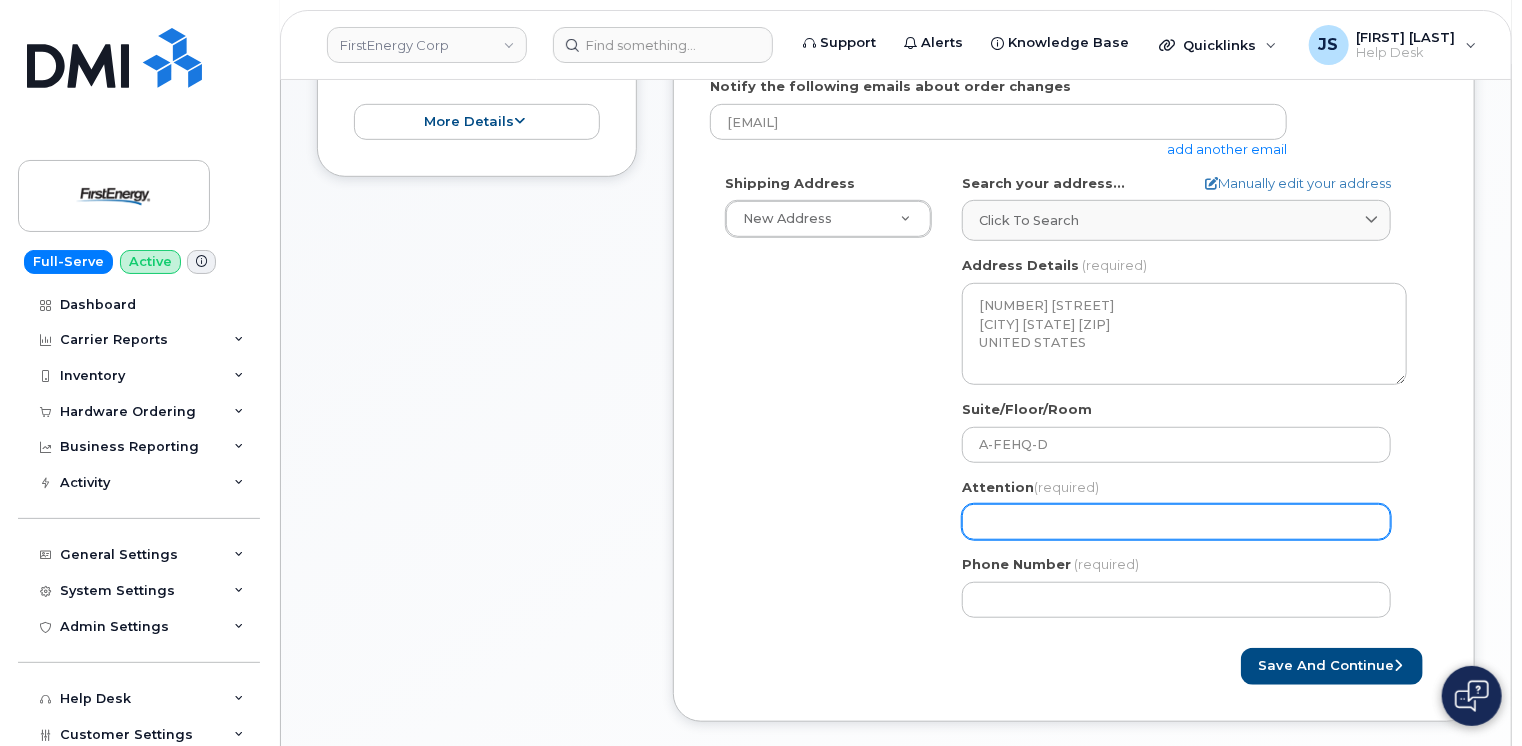 click on "Attention
(required)" 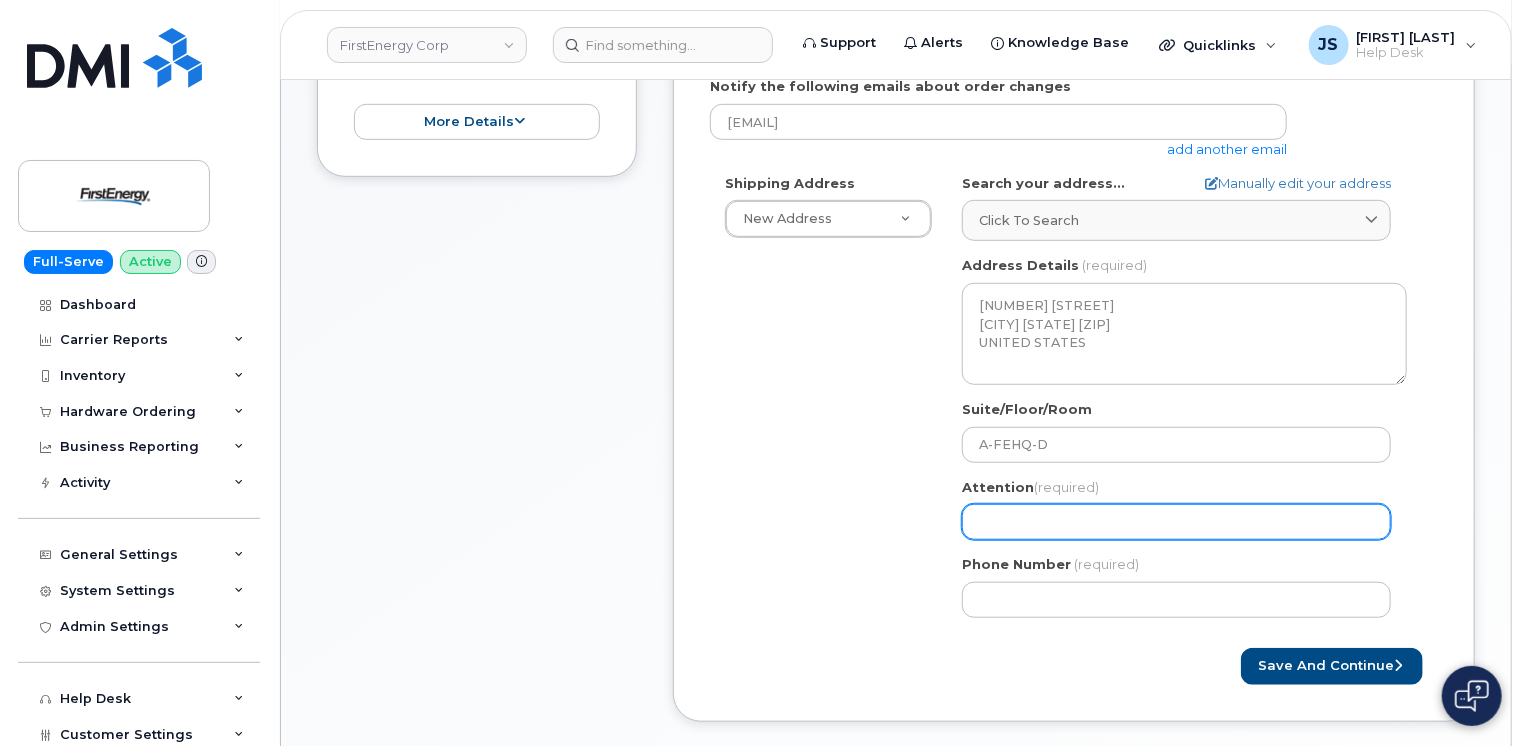 select 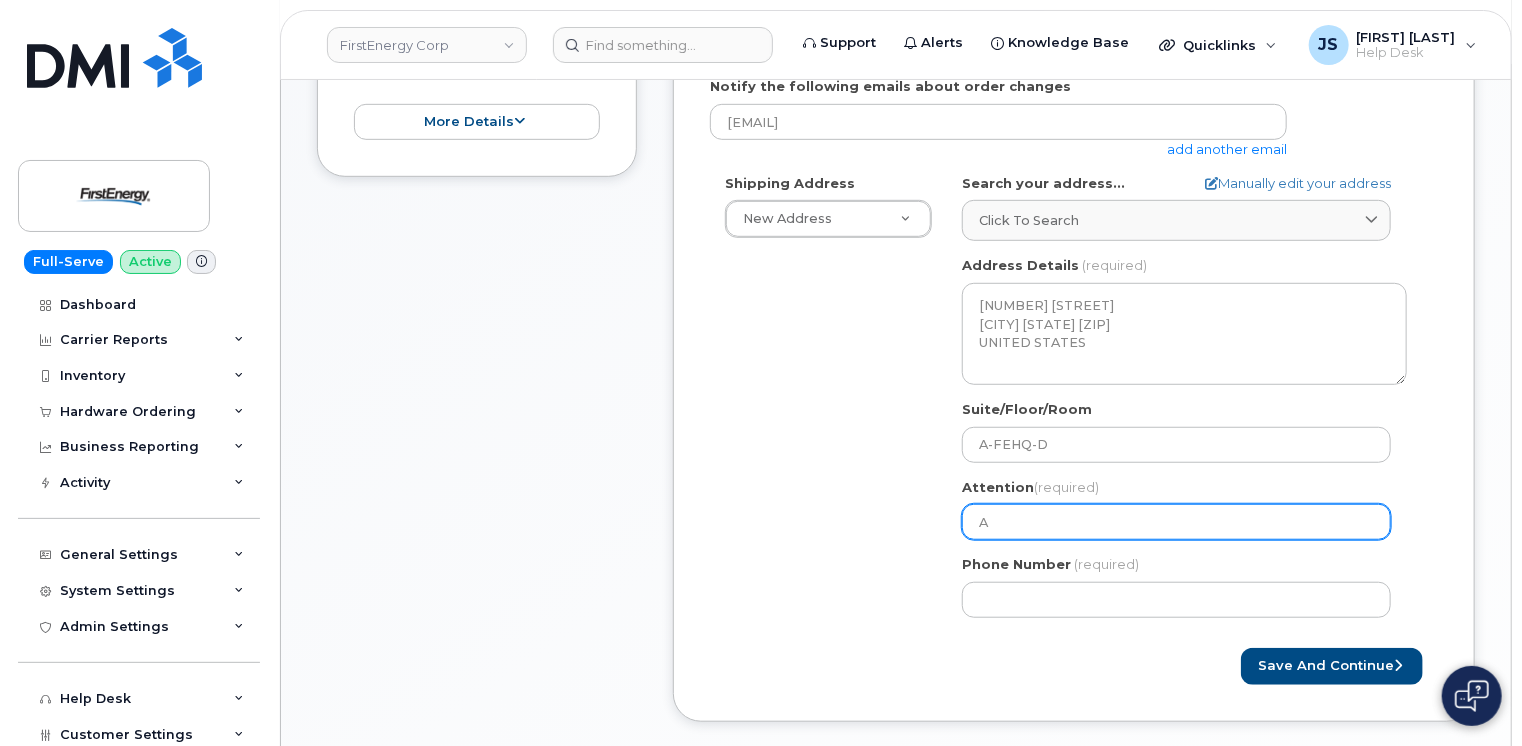 select 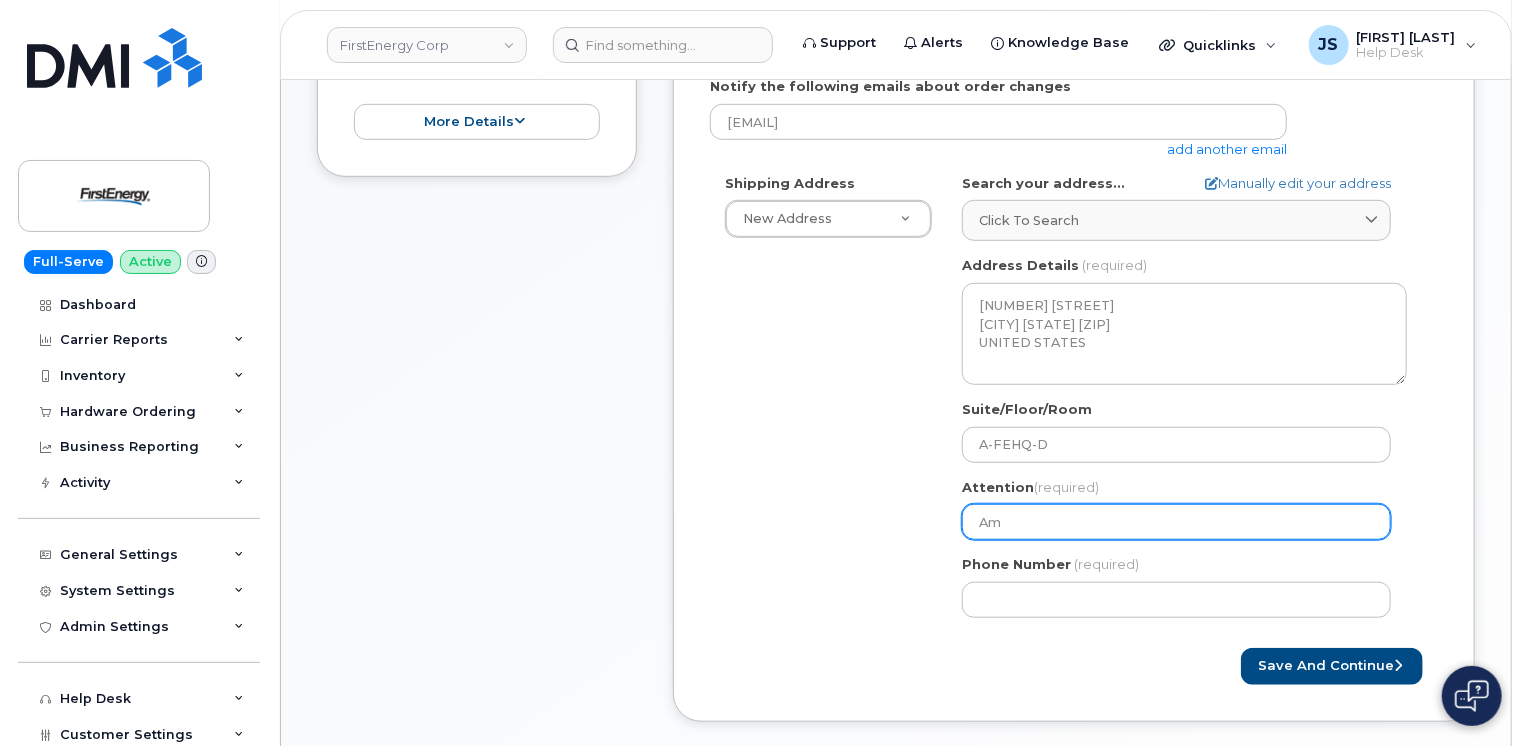 select 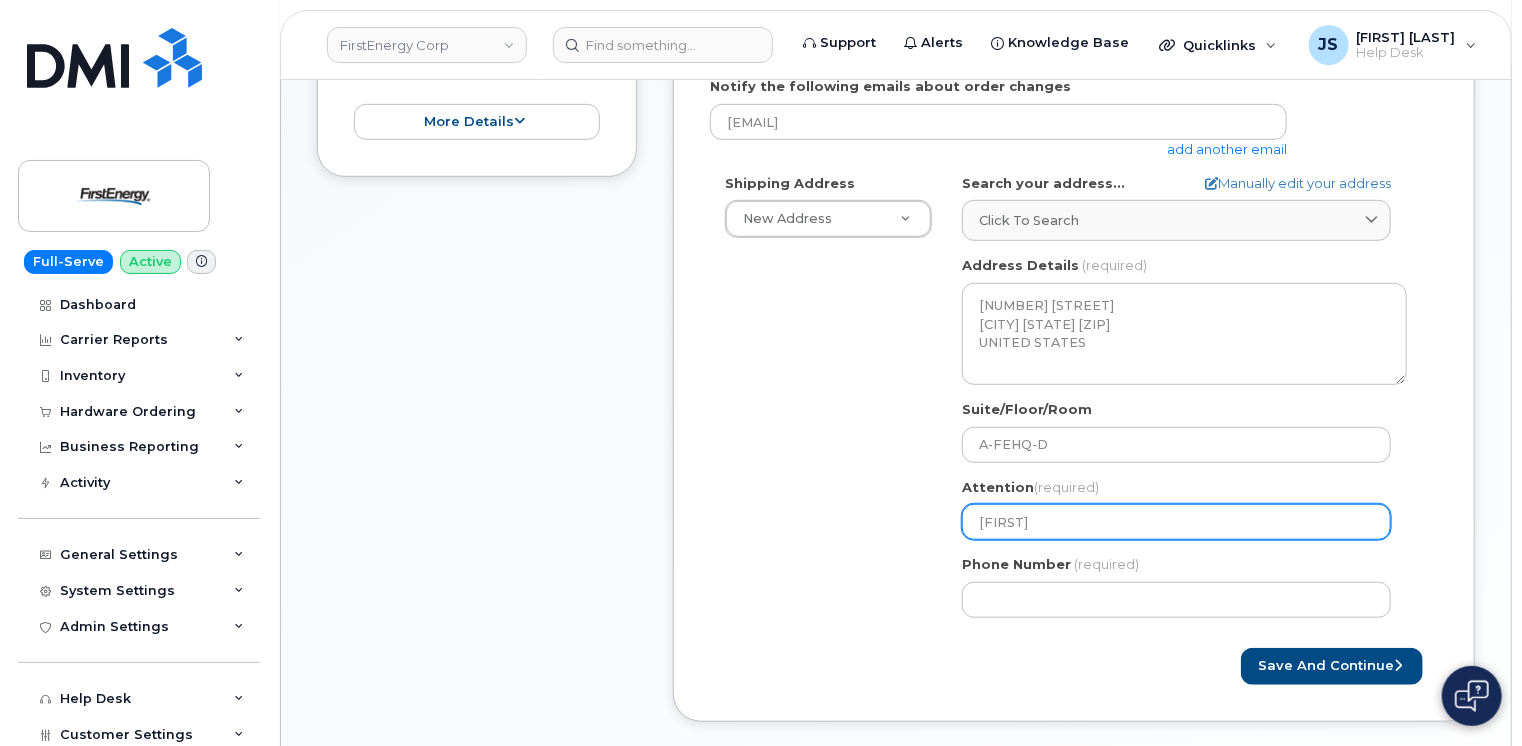 type on "Amy" 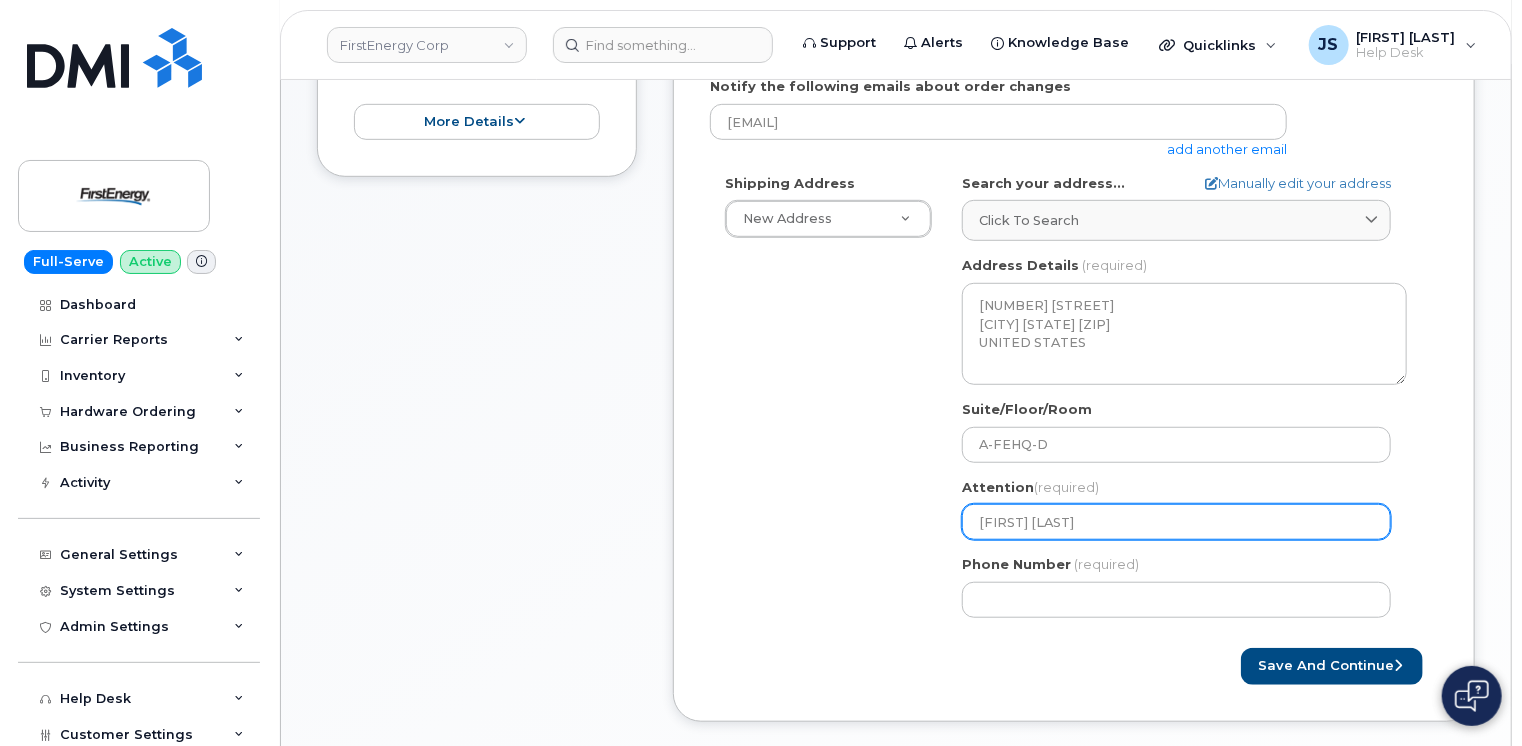 select 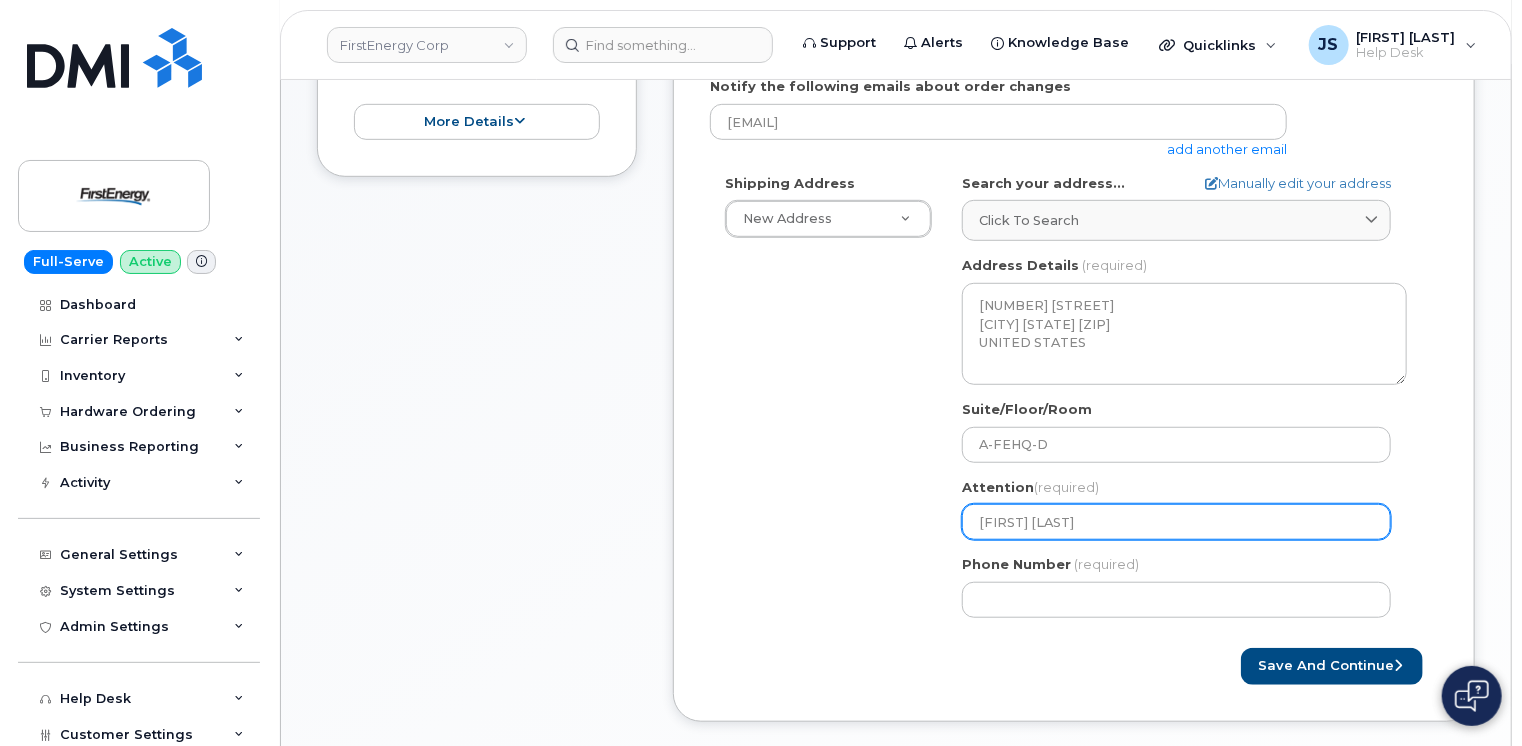 type on "[FIRST] [LAST]" 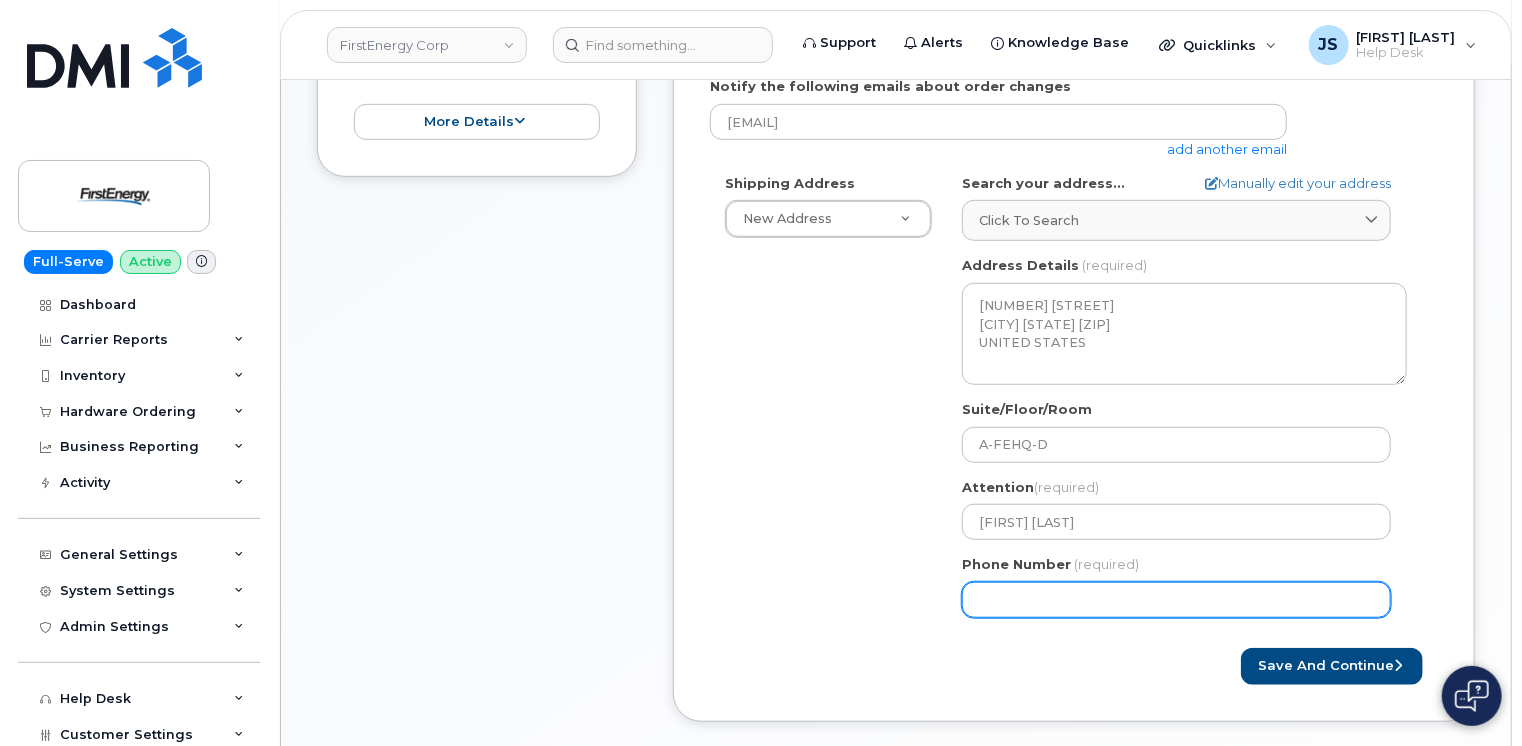 click on "Phone Number" 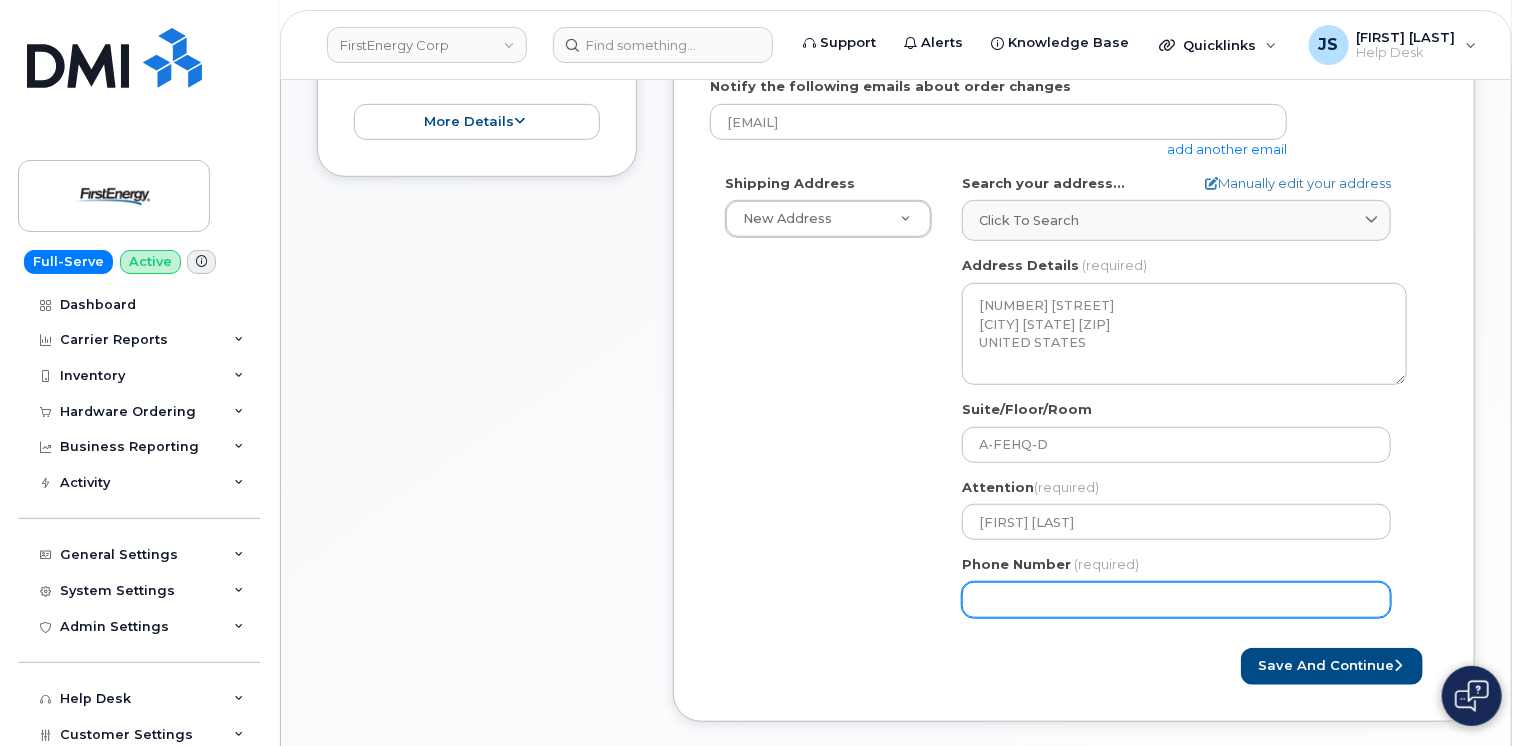 paste on "3303882839" 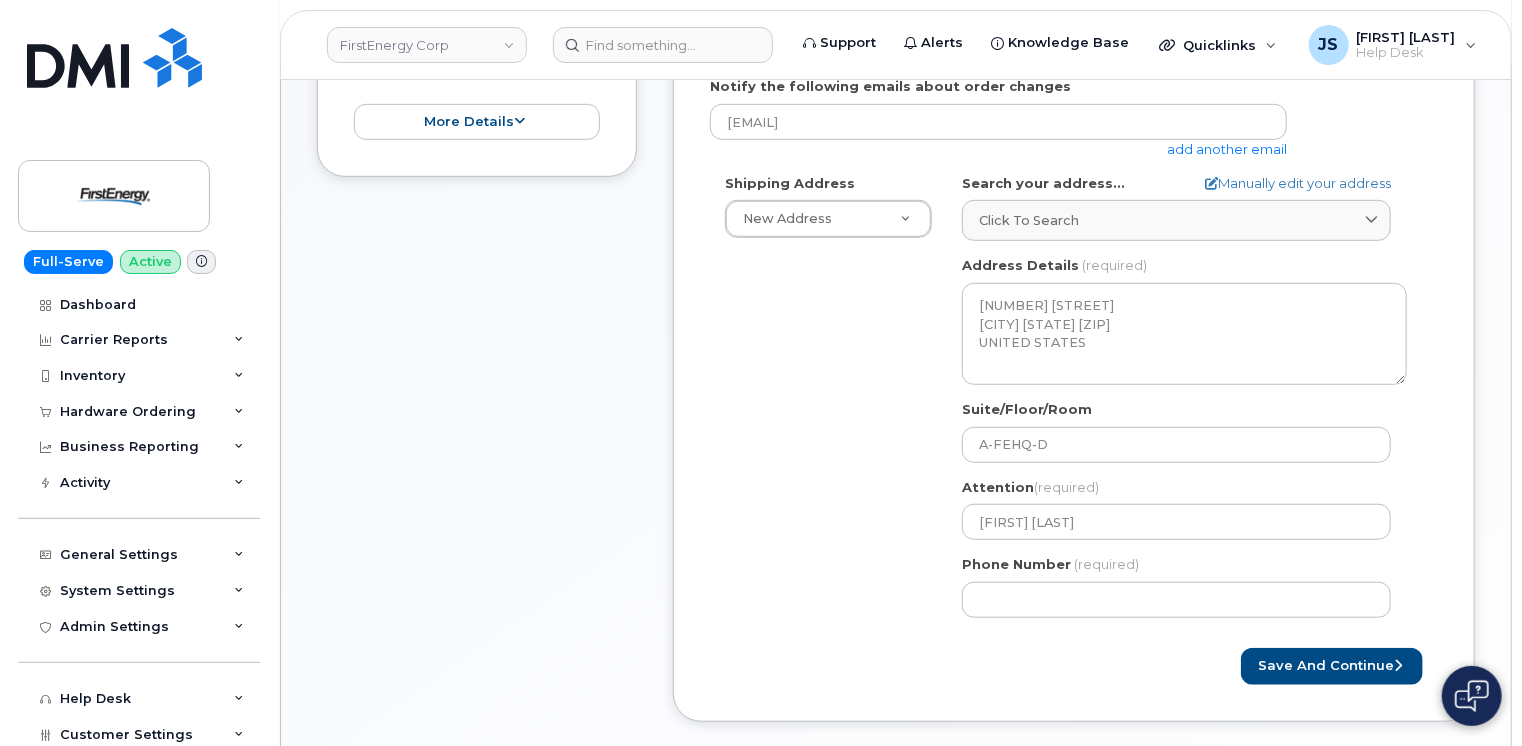 click on "Shipping Address
New Address                                     New Address 420 York St Ste B 1803 Murdoch Ave 4 Hance Dr 6 Pineknoll Dr 800 Cabin Hill Dr
OH
Akron
Search your address...
Manually edit your address
Click to search 341 Whitepond No available options
Address Line
(required)
Lookup your address
341 White Pond Dr
State
(required)
Alabama
Alaska
American Samoa
Arizona
Arkansas
California
Colorado
Connecticut
Delaware
District of Columbia
Florida
Georgia
Guam
Hawaii
Idaho
Illinois
Indiana
Iowa
Kansas
Kentucky
Louisiana
Maine
Maryland
Massachusetts
Michigan
Minnesota
Mississippi
Missouri
Montana
Nebraska
Nevada
New Hampshire
New Jersey
New Mexico
New York
North Carolina
North Dakota
Ohio
Oklahoma
Oregon
Pennsylvania
Puerto Rico
Rhode Island
South Carolina
South Dakota
Tennessee
Texas
Utah
Vermont
Virginia
Virgin Islands" 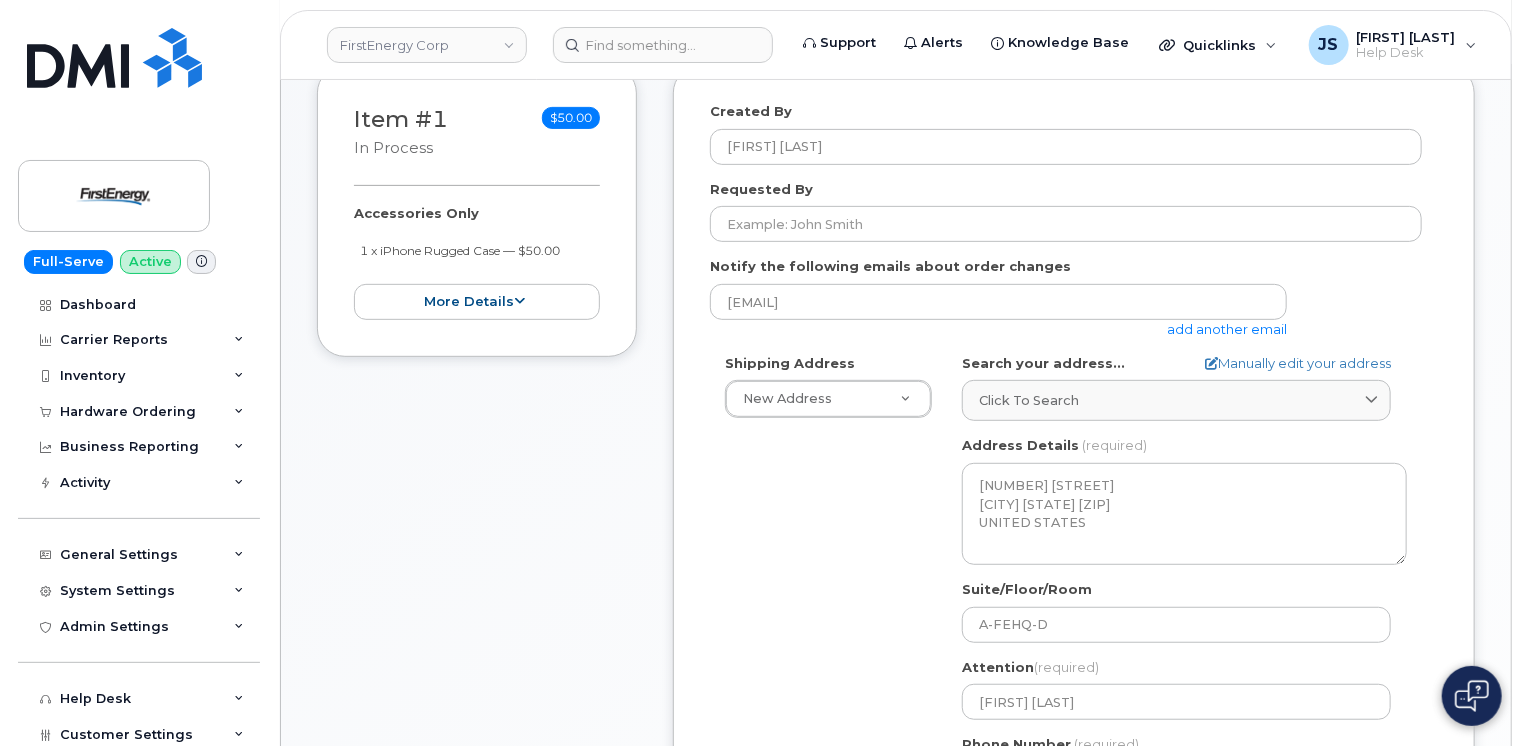 scroll, scrollTop: 300, scrollLeft: 0, axis: vertical 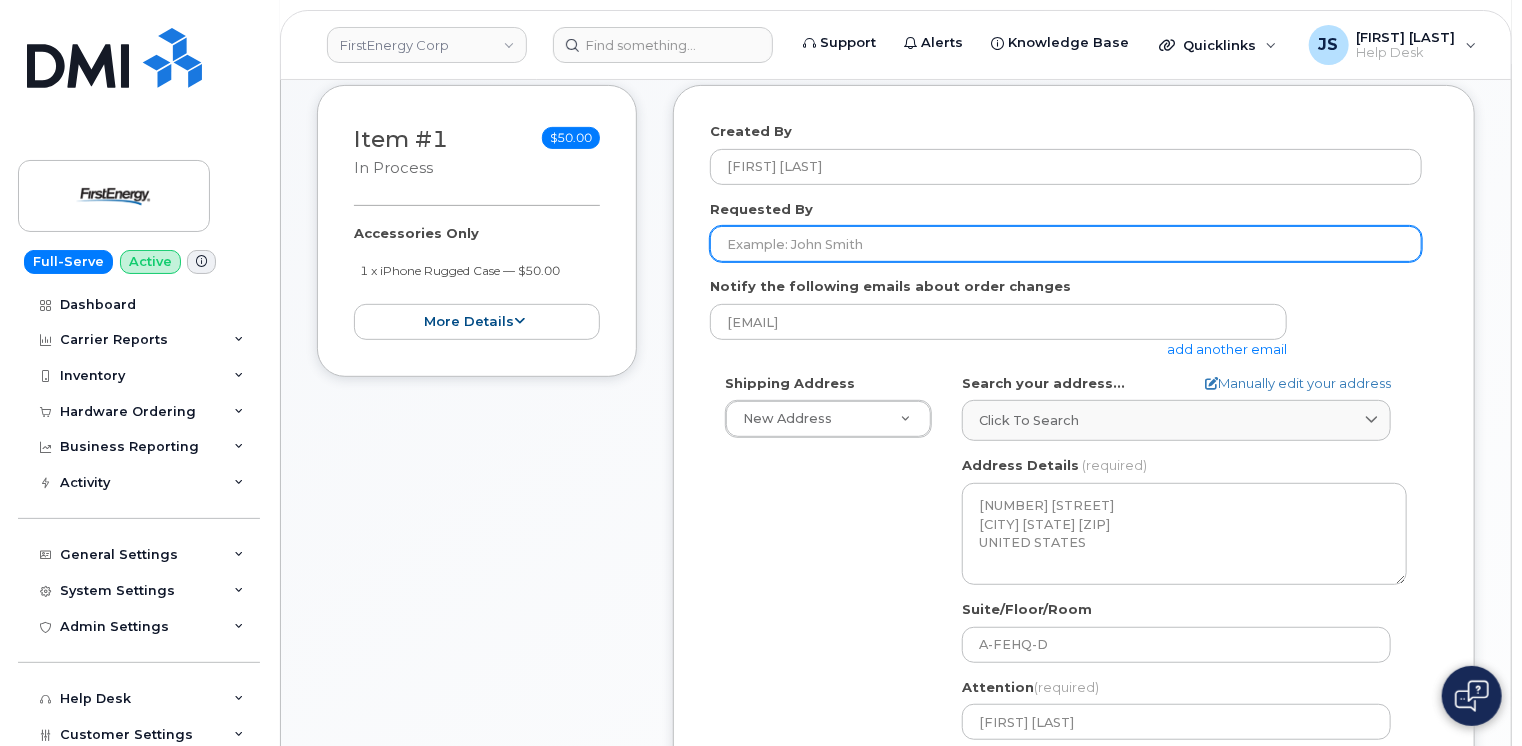 click on "Requested By" 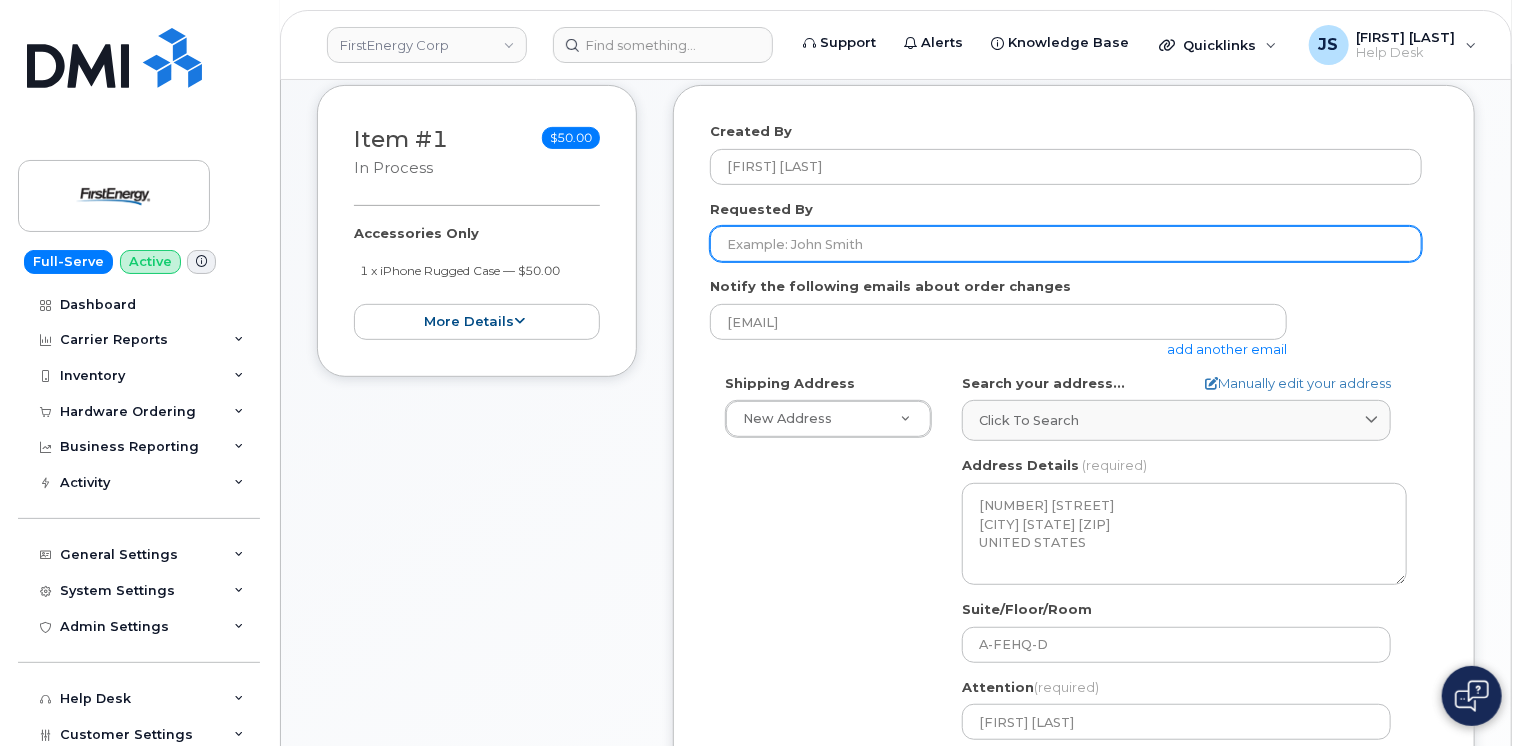 paste on "CS0778823" 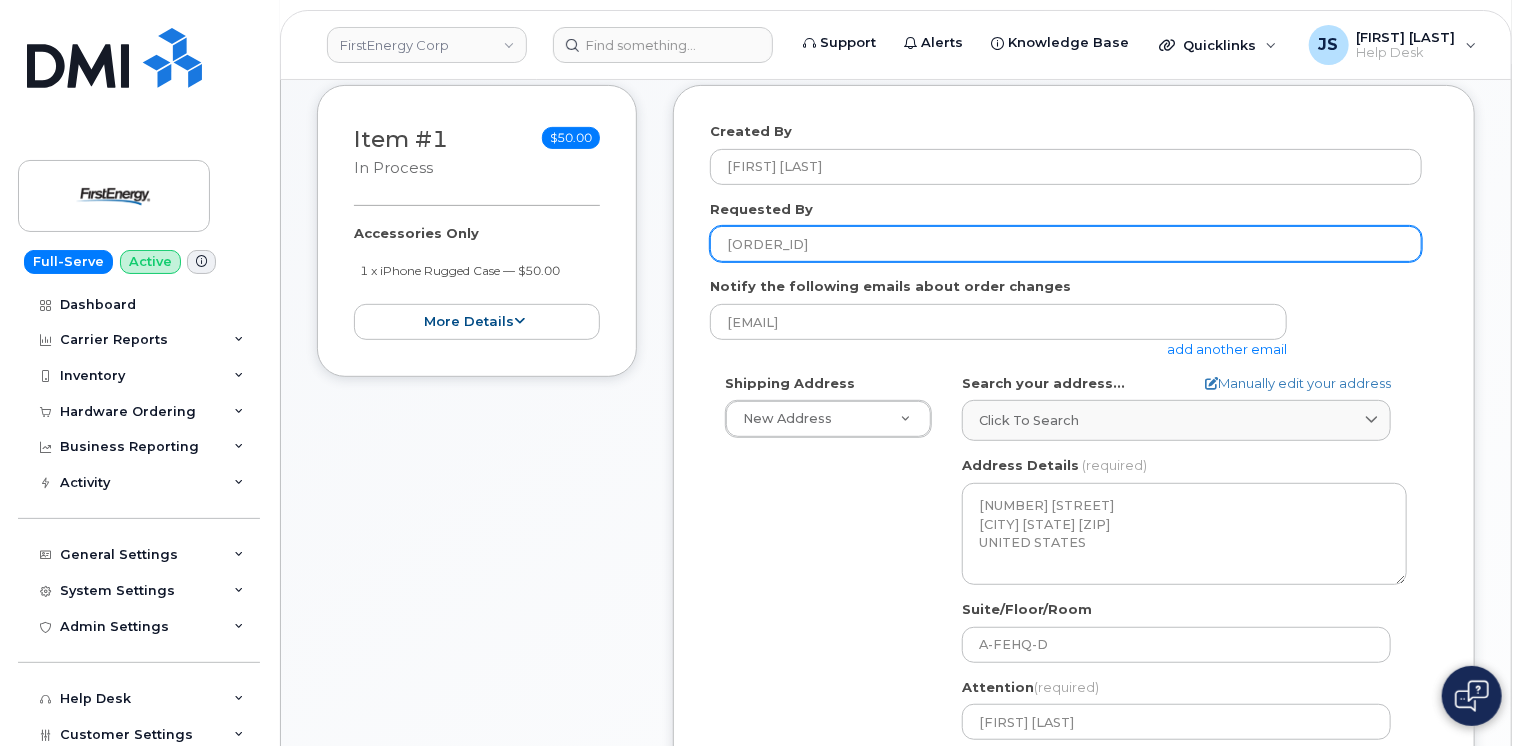 type on "CS0778823" 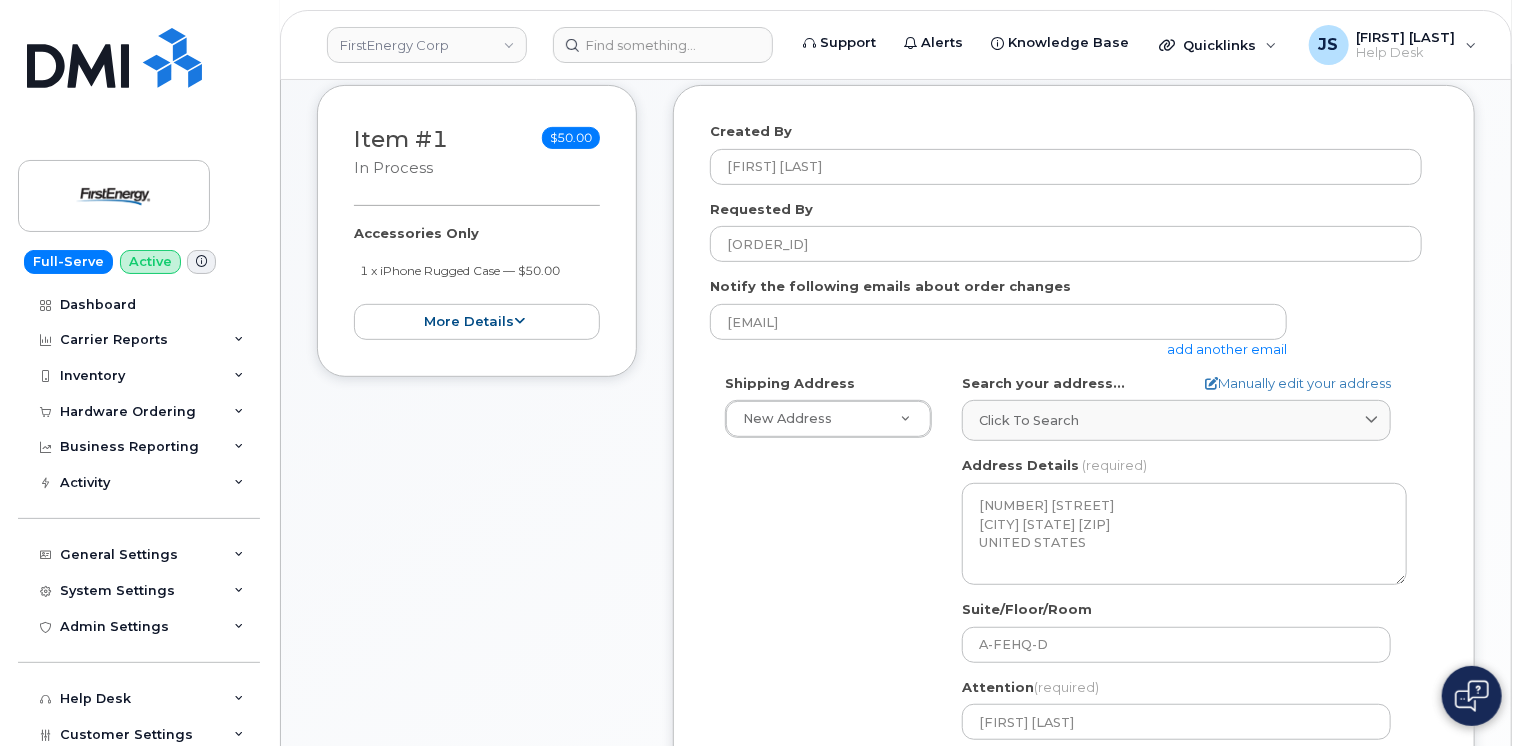 click on "Created By
Jacob Shepherd
Requested By
CS0778823
Notify the following emails about order changes
jdshepherd@dminc.com
add another email
Shipping Address
New Address                                     New Address 420 York St Ste B 1803 Murdoch Ave 4 Hance Dr 6 Pineknoll Dr 800 Cabin Hill Dr
OH
Akron
Search your address...
Manually edit your address
Click to search 341 Whitepond No available options
Address Line
(required)
Lookup your address
341 White Pond Dr
State
(required)
Alabama
Alaska
American Samoa
Arizona
Arkansas
California
Colorado
Connecticut
Delaware
District of Columbia
Florida
Georgia
Guam
Hawaii
Idaho
Illinois
Indiana
Iowa
Kansas
Kentucky
Louisiana
Maine
Maryland
Massachusetts
Michigan
Minnesota
Mississippi
Missouri
Montana
Nebraska
Nevada
New Hampshire
New Jersey
New Mexico
New York
North Carolina" 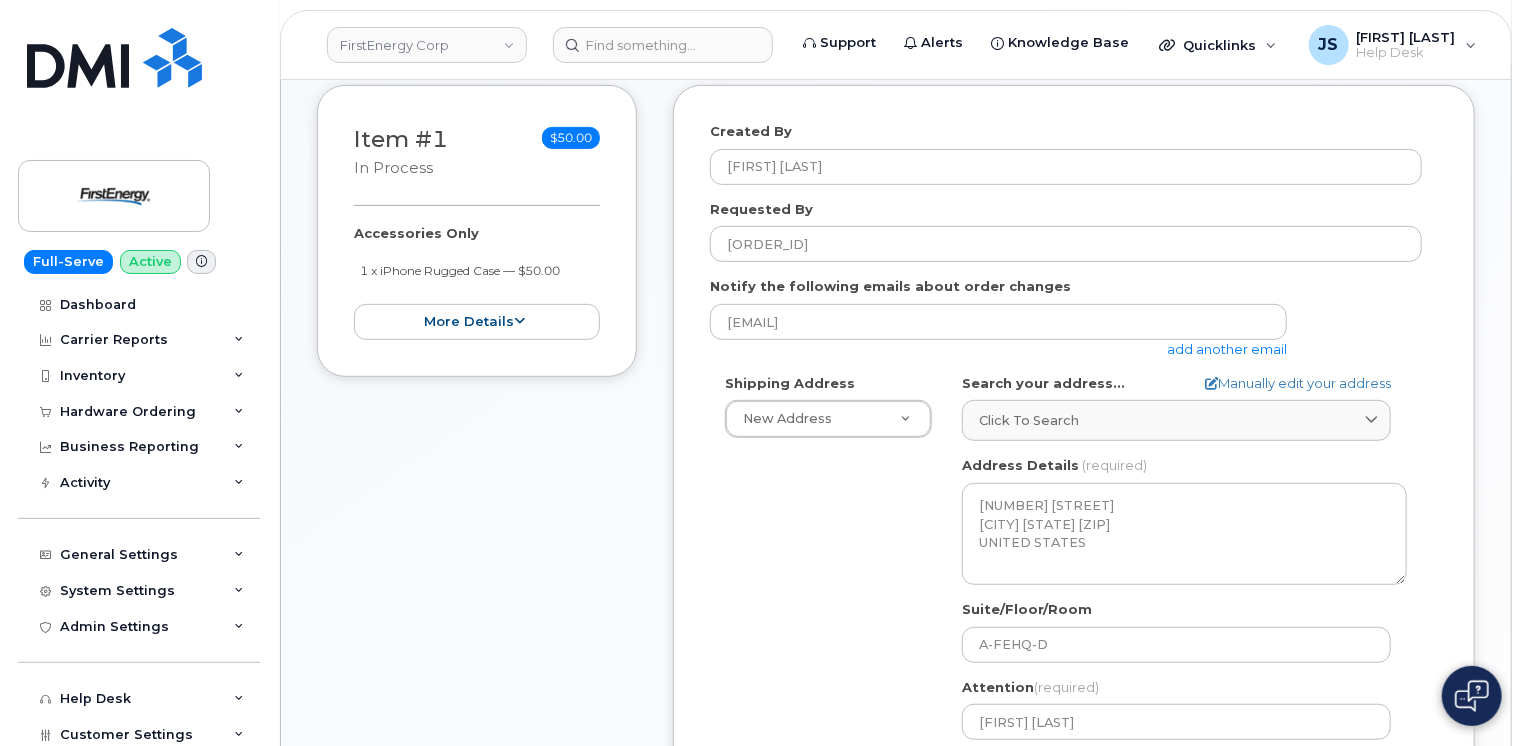 click on "add another email" 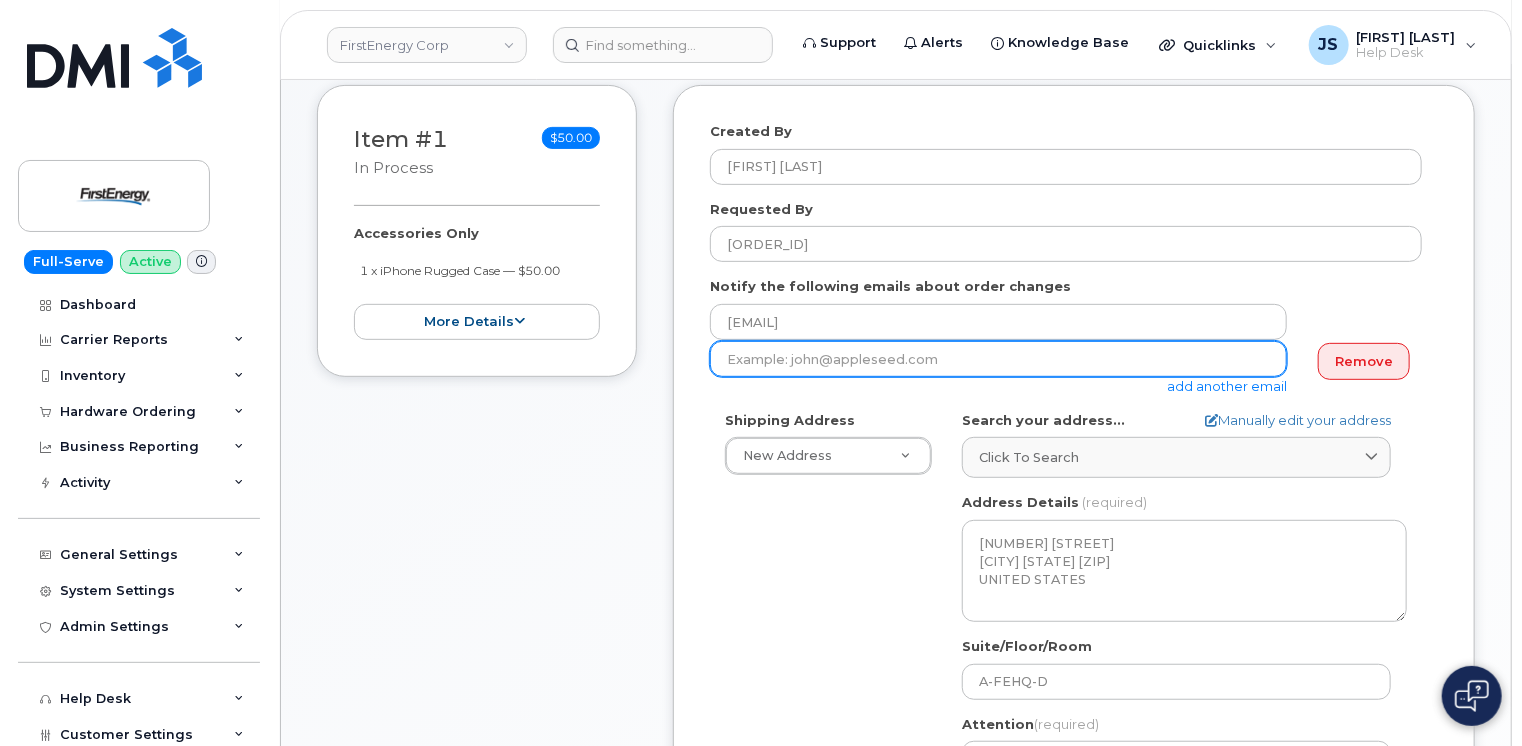 paste on "csmoore@firstenergycorp.com" 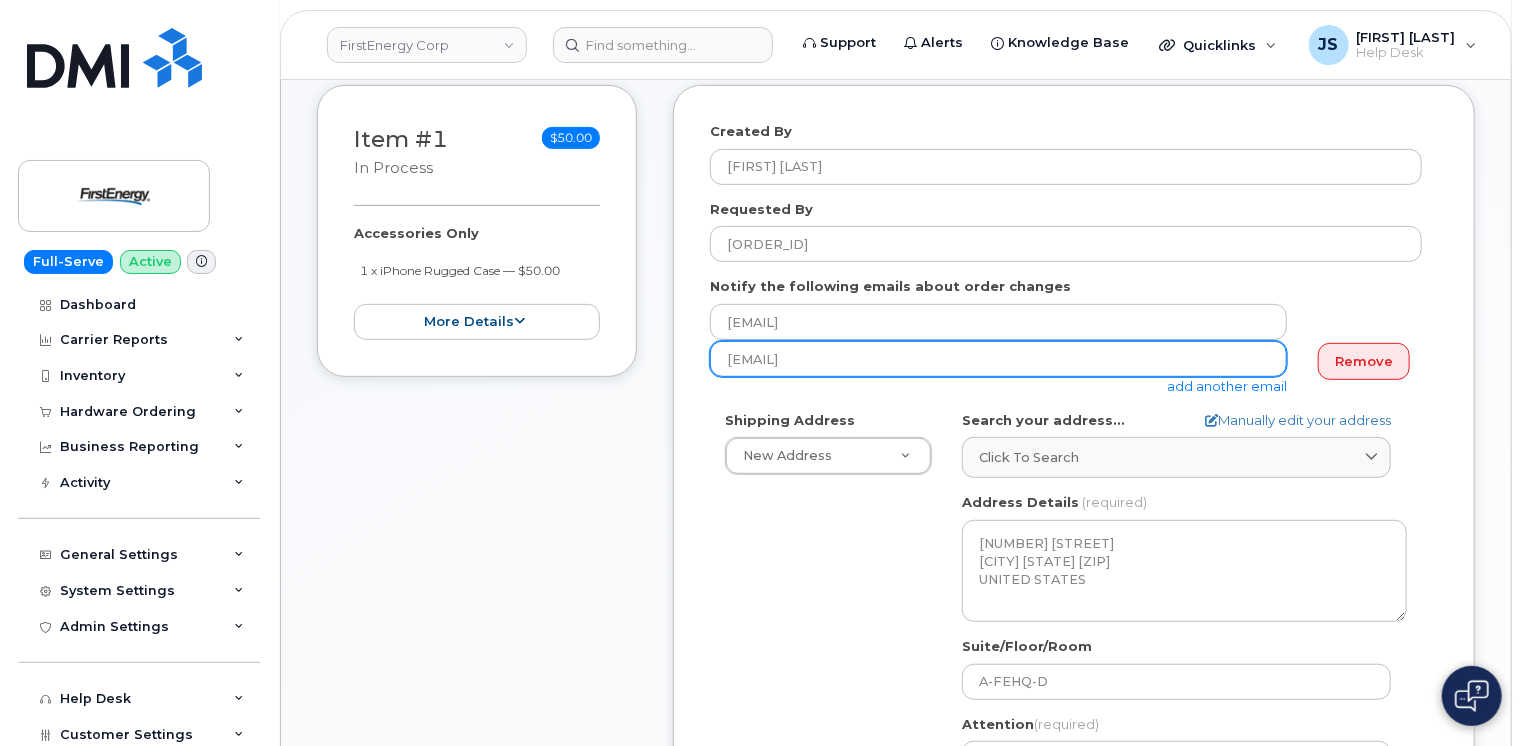 type on "csmoore@firstenergycorp.com" 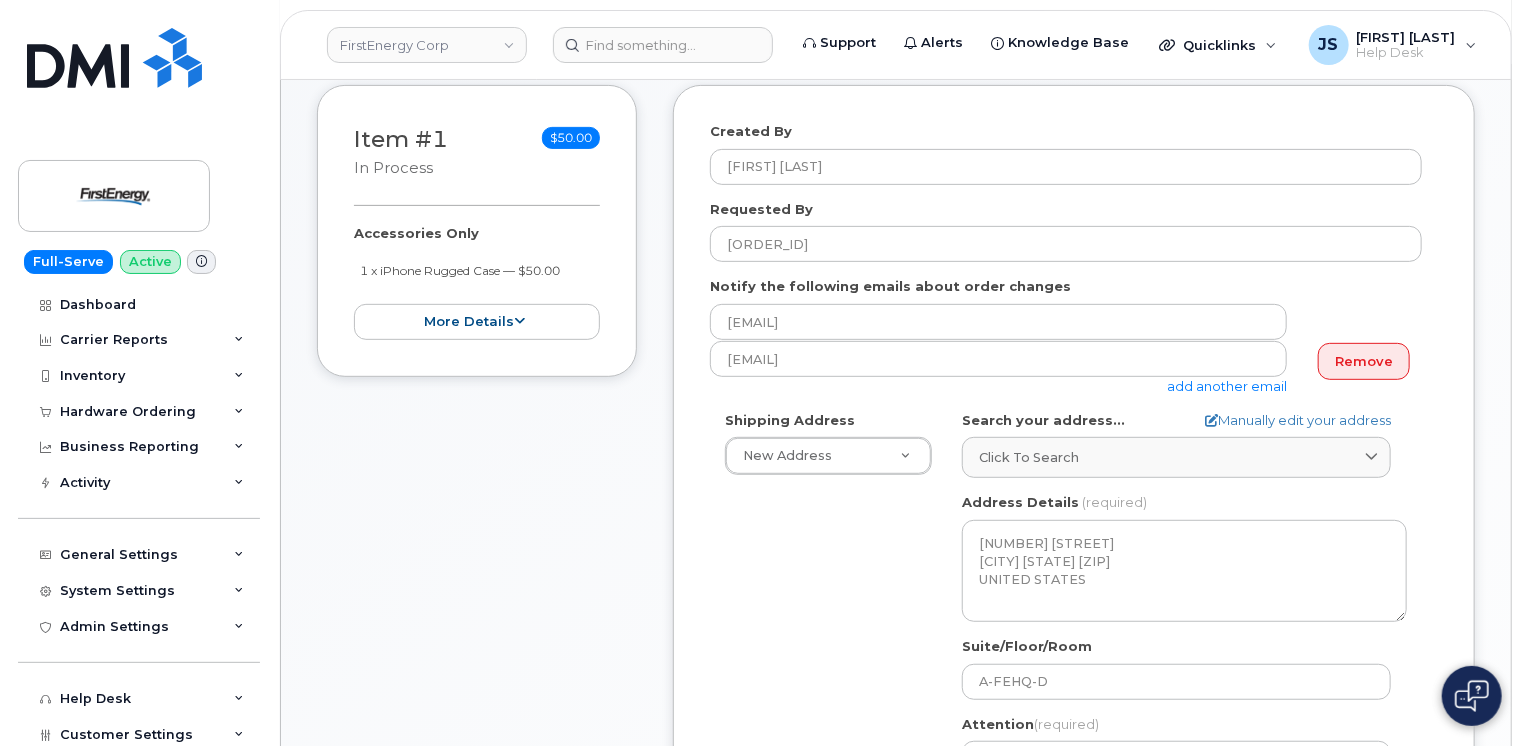 click on "add another email" 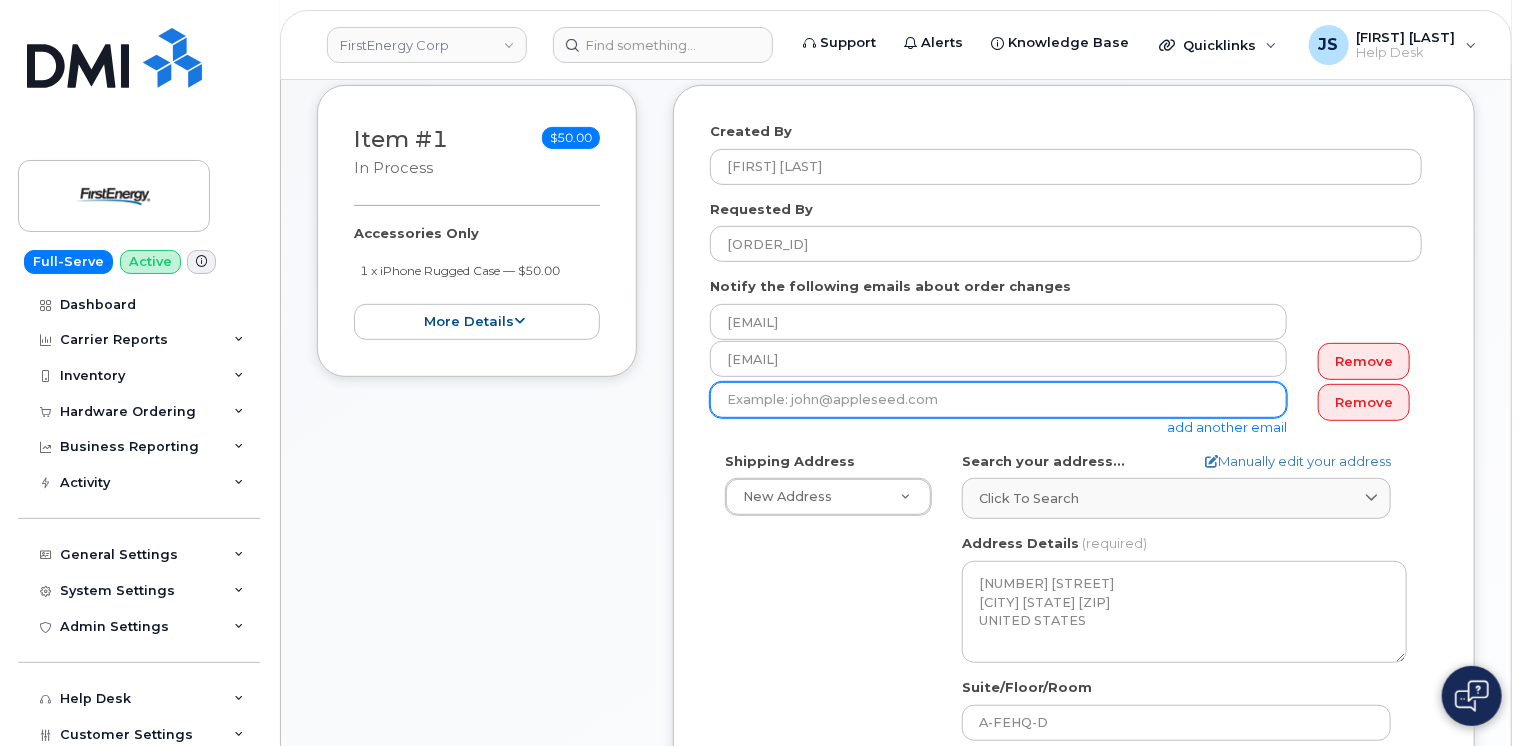 paste on "airwin@firstenergycorp.com" 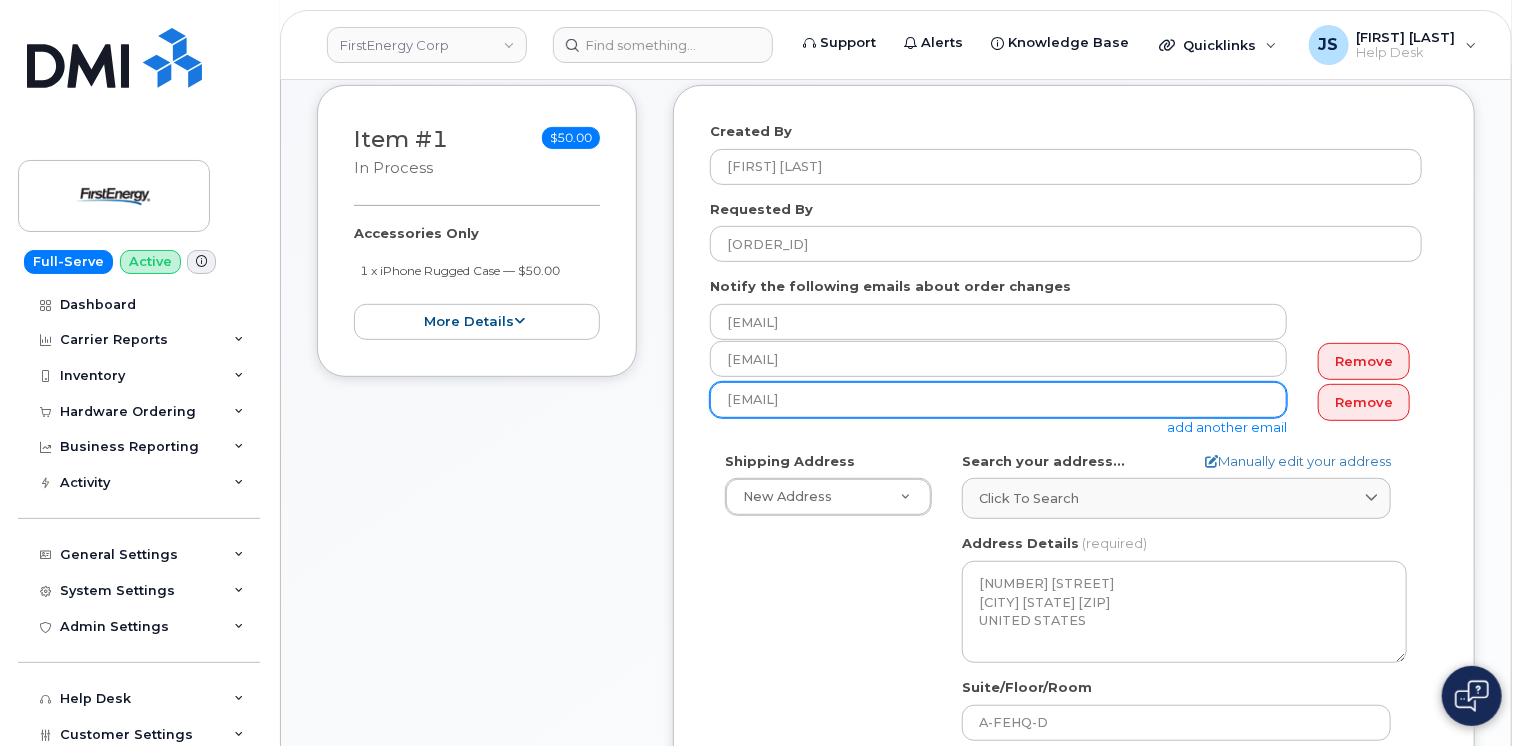 type on "airwin@firstenergycorp.com" 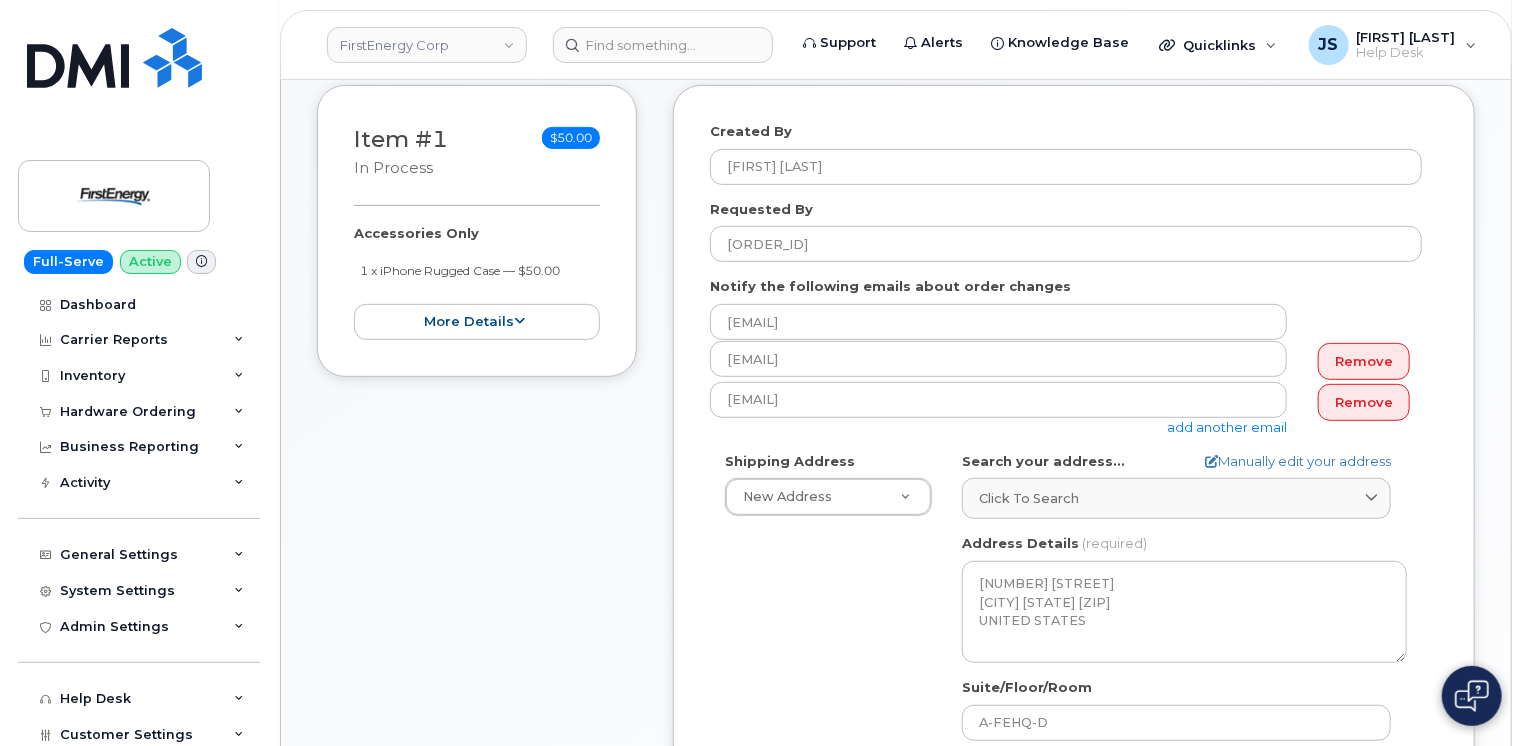 click on "Shipping Address
New Address                                     New Address 420 York St Ste B 1803 Murdoch Ave 4 Hance Dr 6 Pineknoll Dr 800 Cabin Hill Dr
OH
Akron
Search your address...
Manually edit your address
Click to search 341 Whitepond No available options
Address Line
(required)
Lookup your address
341 White Pond Dr
State
(required)
Alabama
Alaska
American Samoa
Arizona
Arkansas
California
Colorado
Connecticut
Delaware
District of Columbia
Florida
Georgia
Guam
Hawaii
Idaho
Illinois
Indiana
Iowa
Kansas
Kentucky
Louisiana
Maine
Maryland
Massachusetts
Michigan
Minnesota
Mississippi
Missouri
Montana
Nebraska
Nevada
New Hampshire
New Jersey
New Mexico
New York
North Carolina
North Dakota
Ohio
Oklahoma
Oregon
Pennsylvania
Puerto Rico
Rhode Island
South Carolina
South Dakota
Tennessee
Texas
Utah
Vermont
Virginia
Virgin Islands" 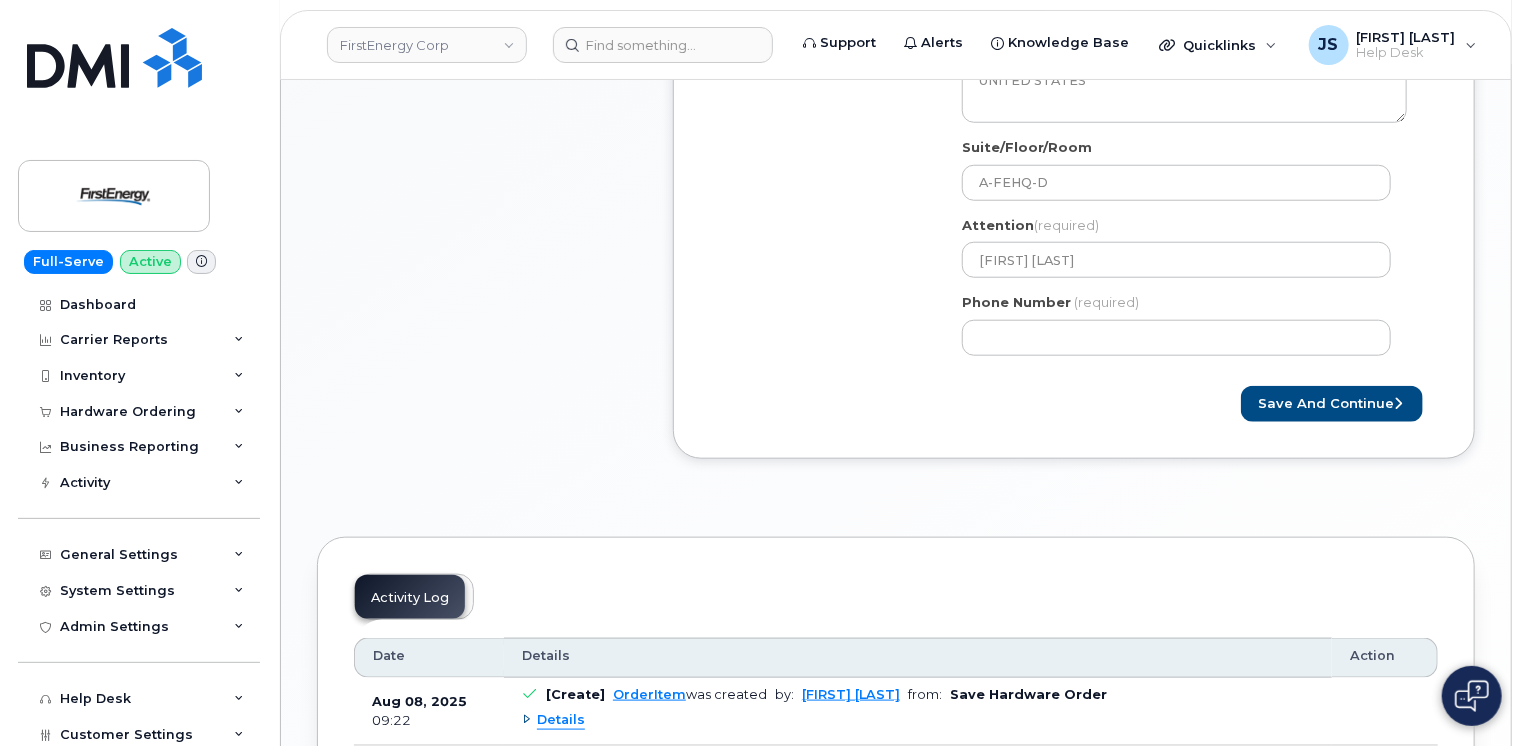 scroll, scrollTop: 900, scrollLeft: 0, axis: vertical 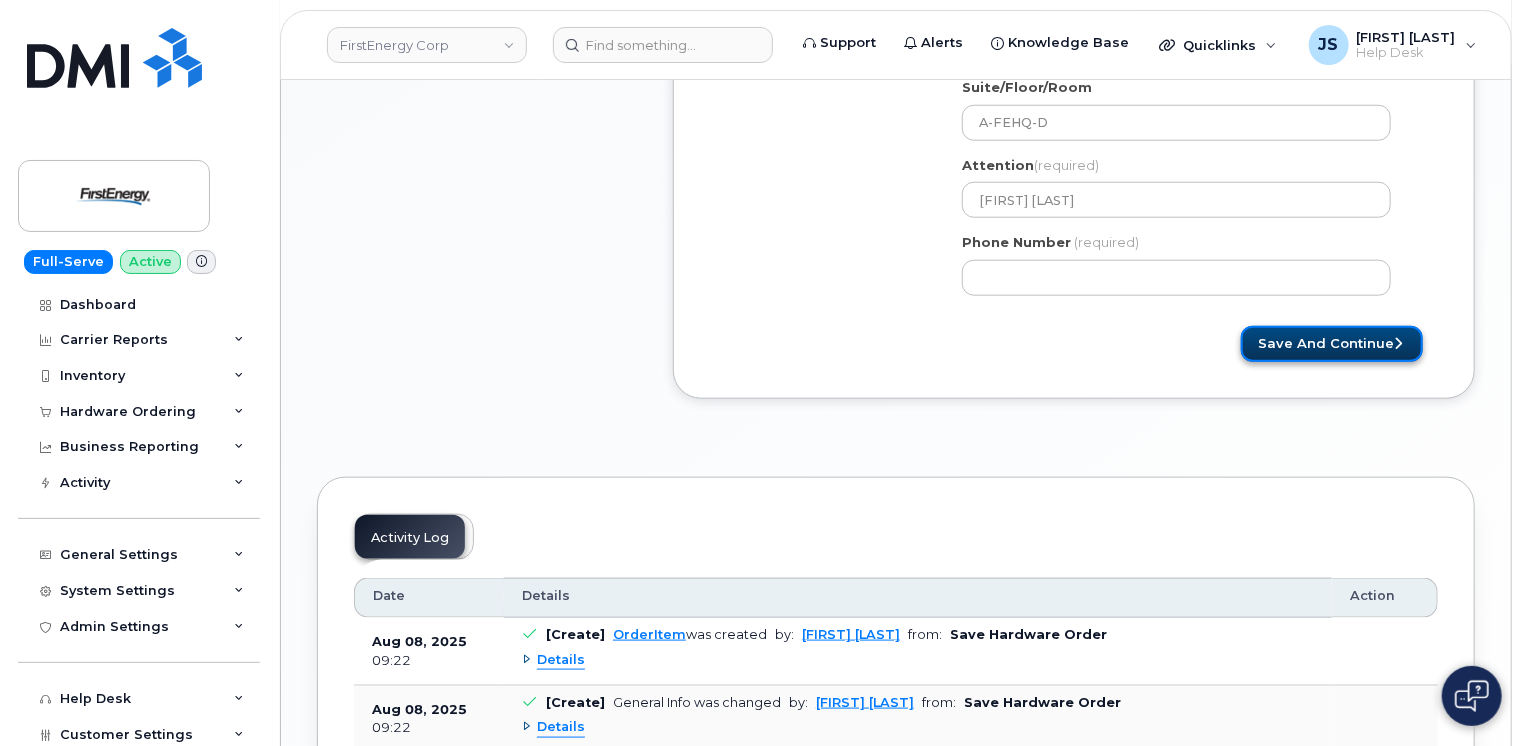 click on "Save and Continue" 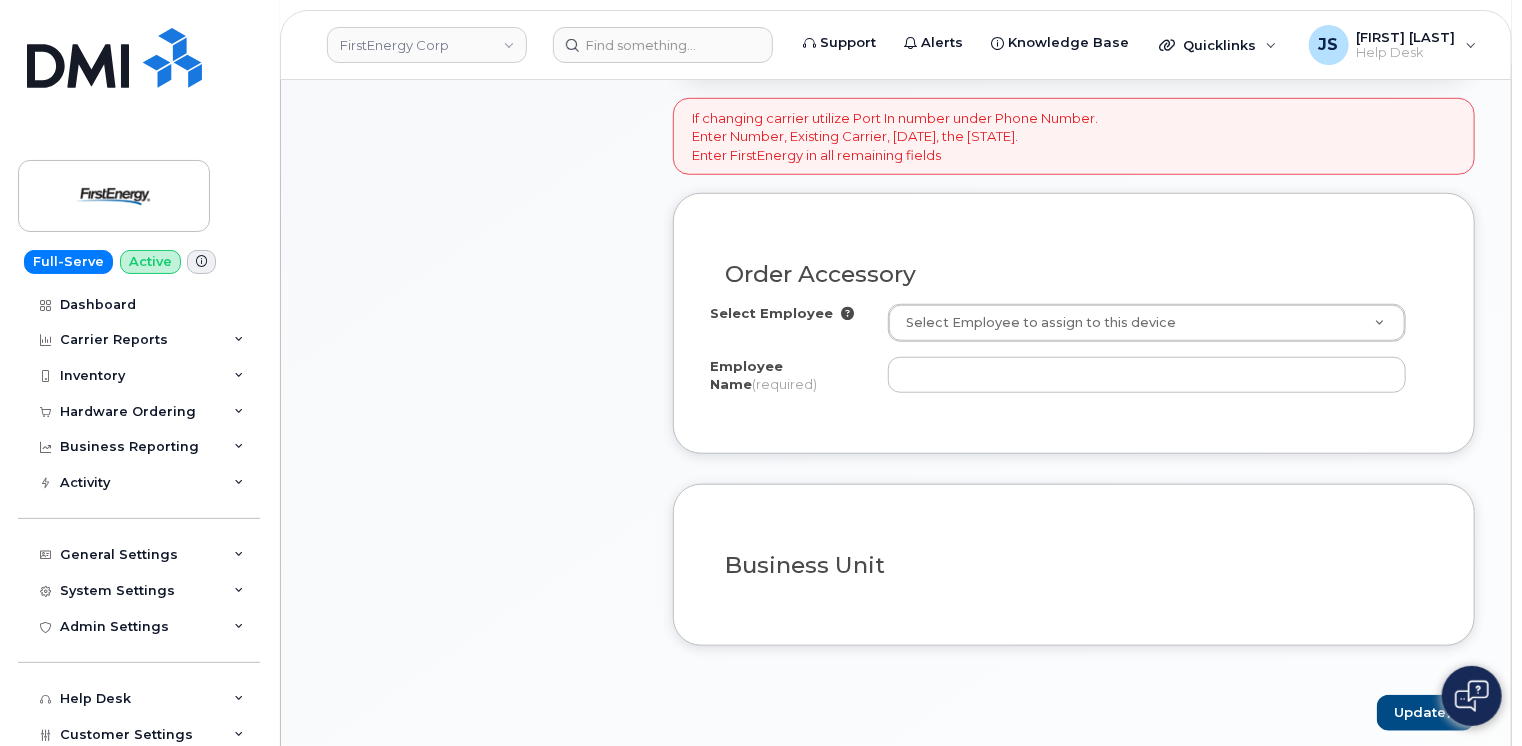 scroll, scrollTop: 800, scrollLeft: 0, axis: vertical 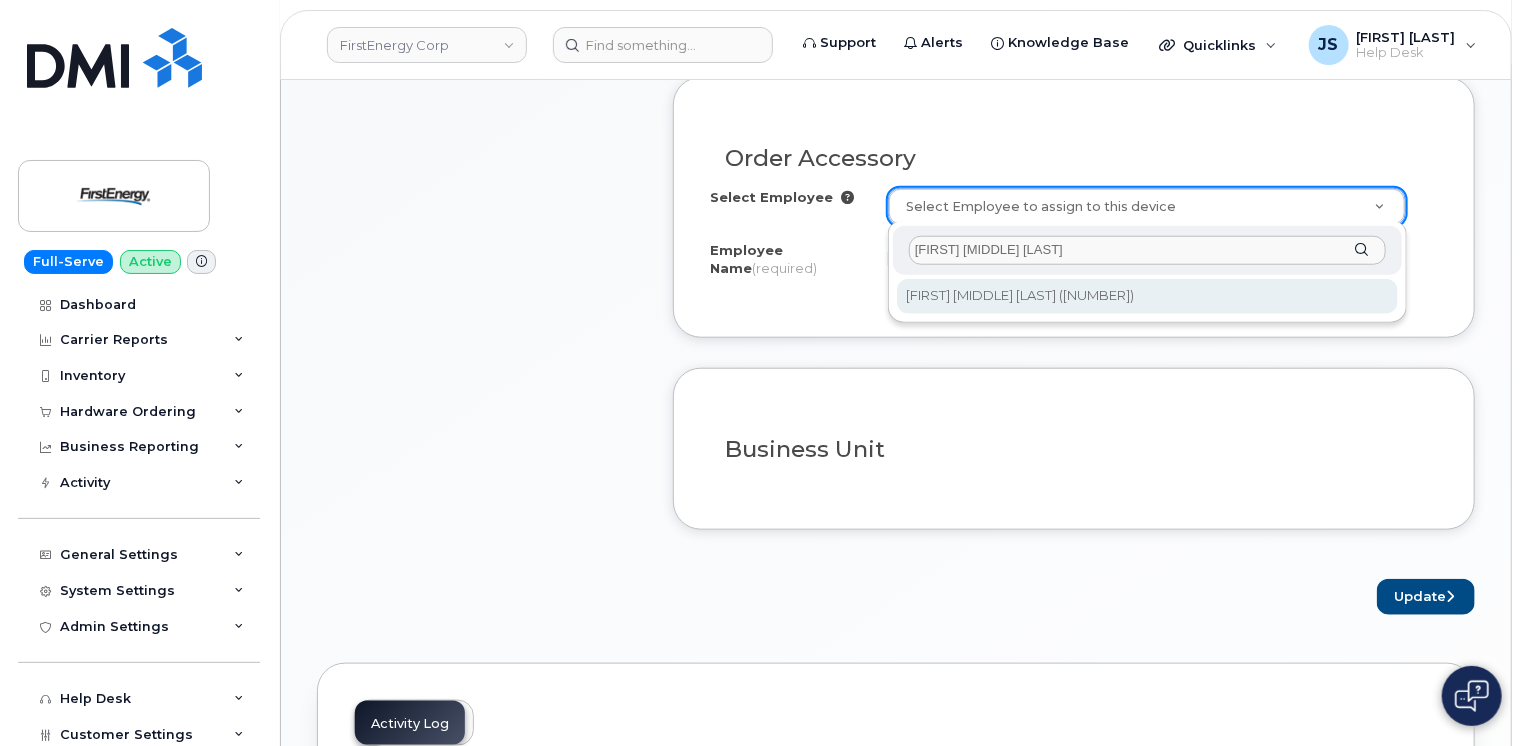 type on "[FIRST] [LAST]" 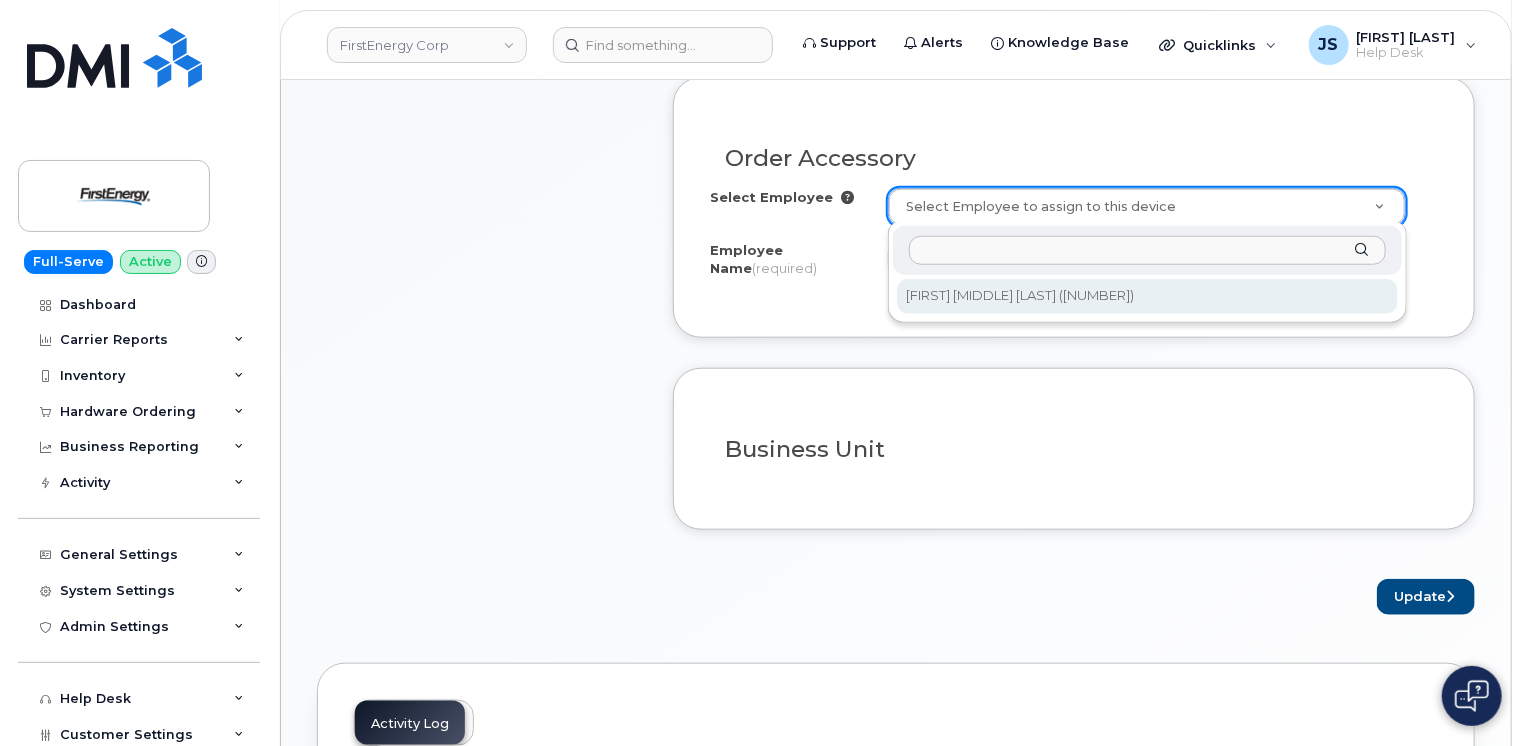type on "[FIRST] [LAST]" 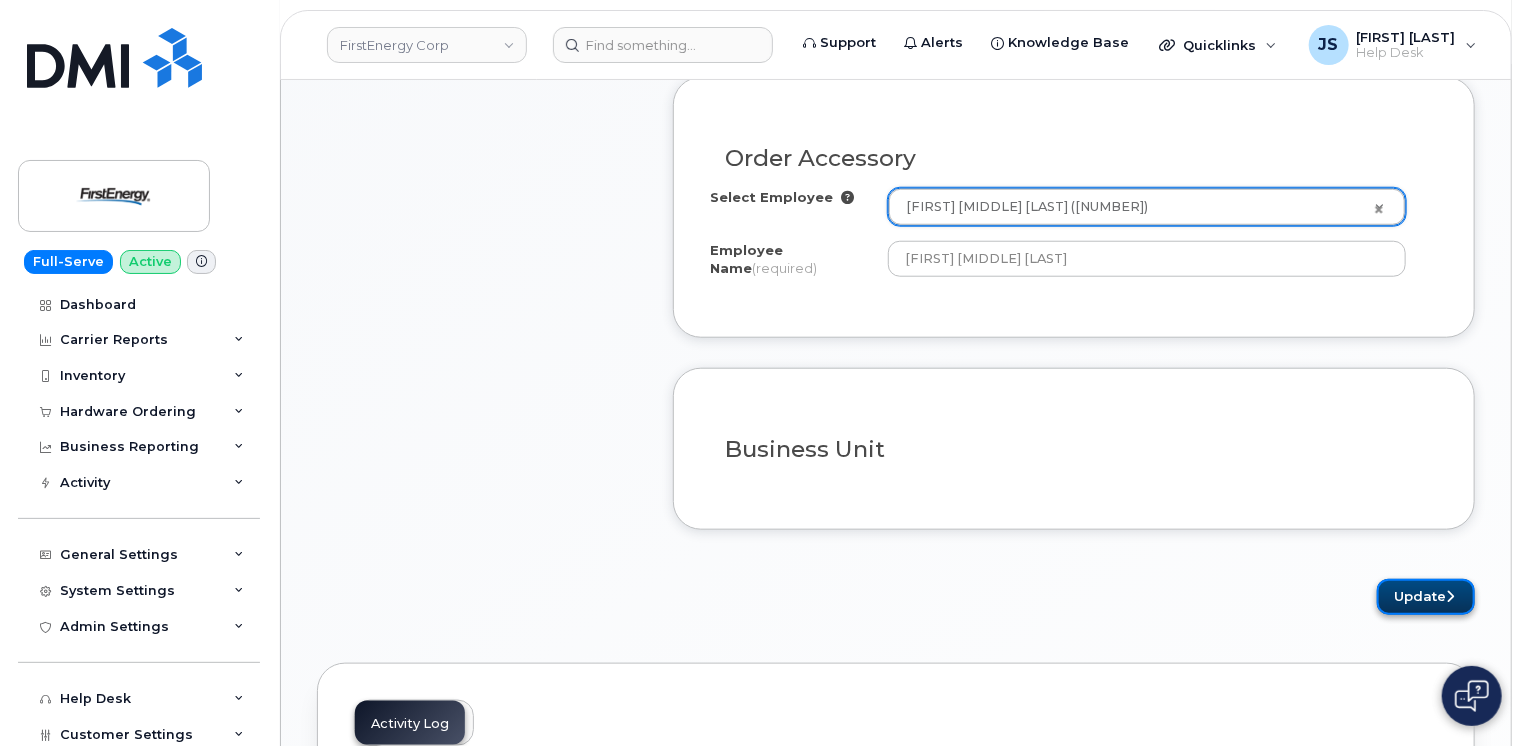 click on "Update" 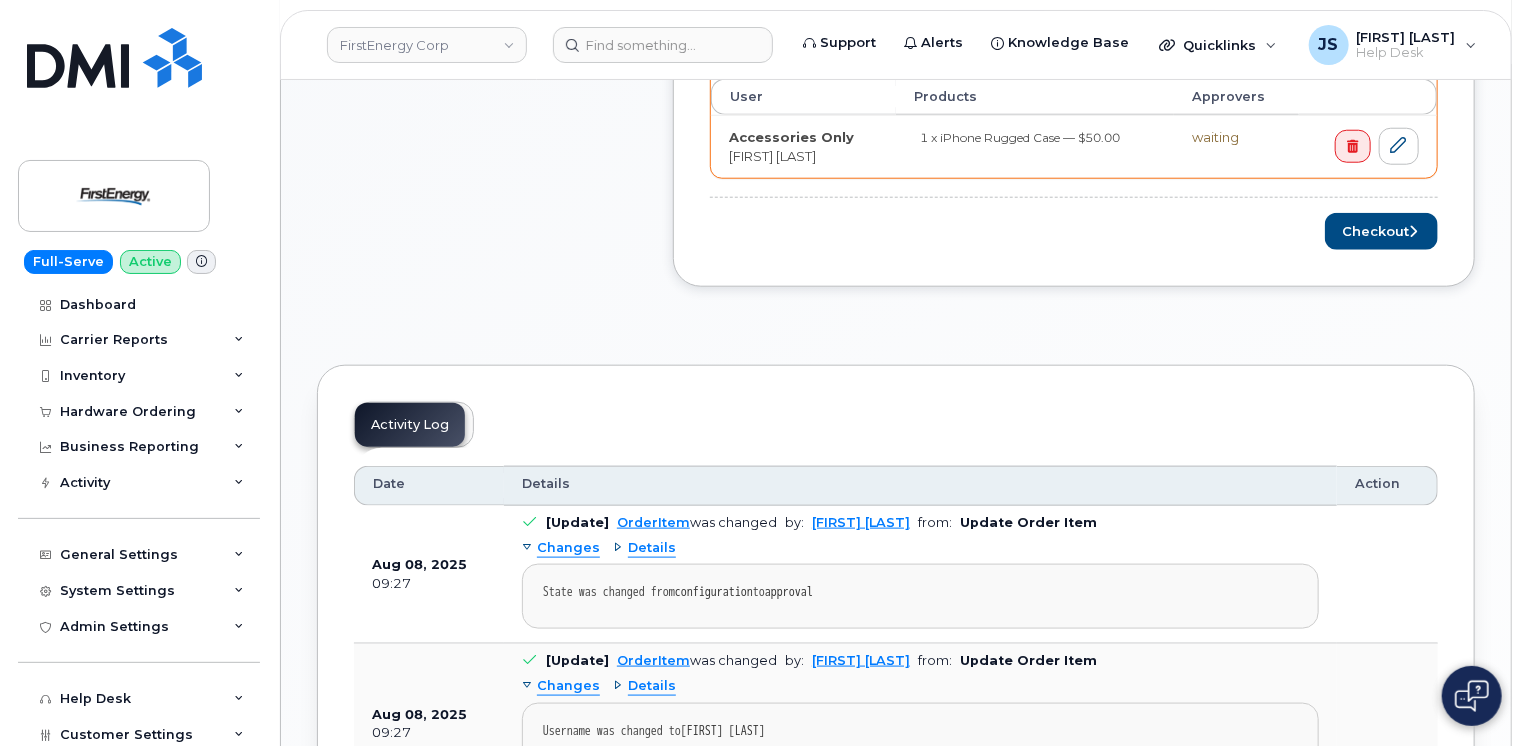 scroll, scrollTop: 900, scrollLeft: 0, axis: vertical 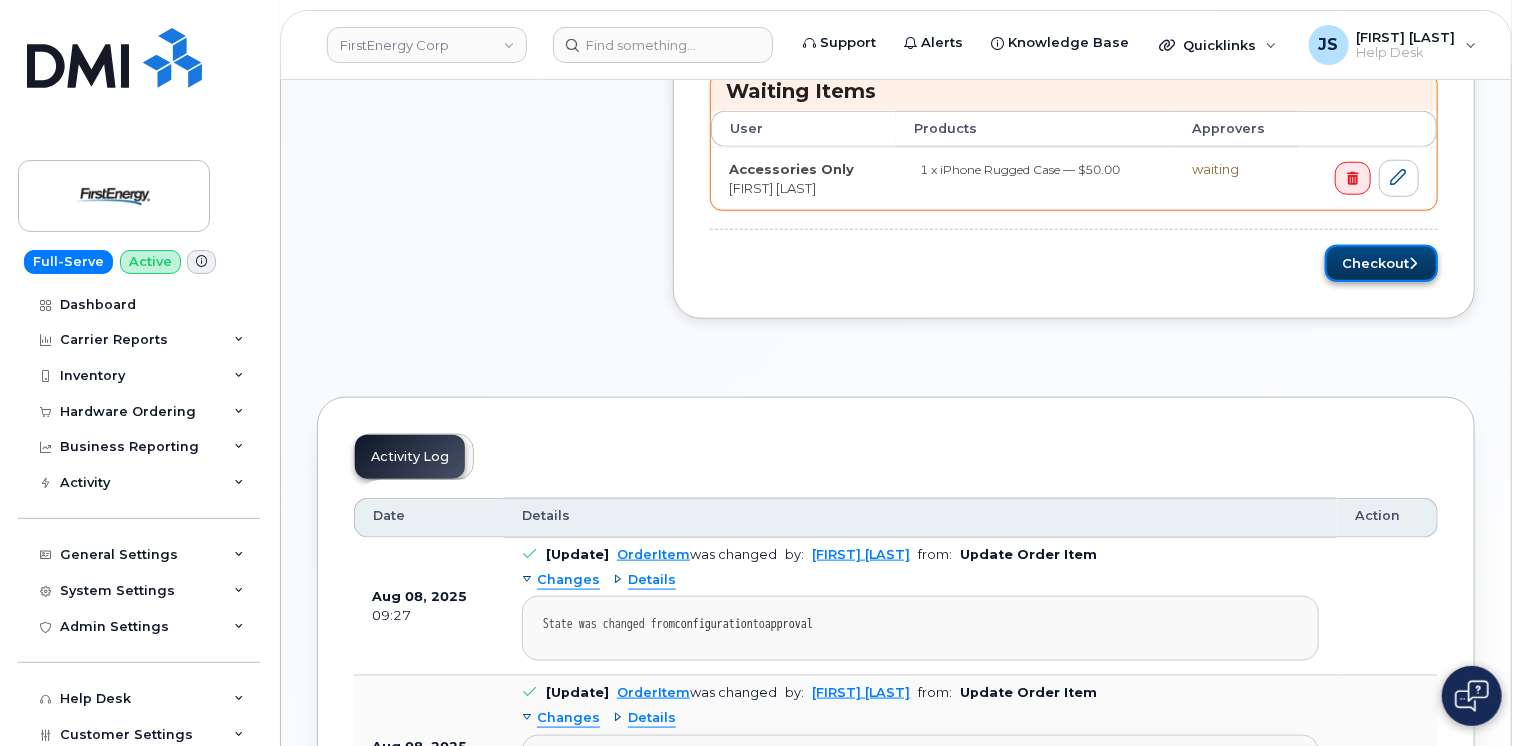 click on "Checkout" 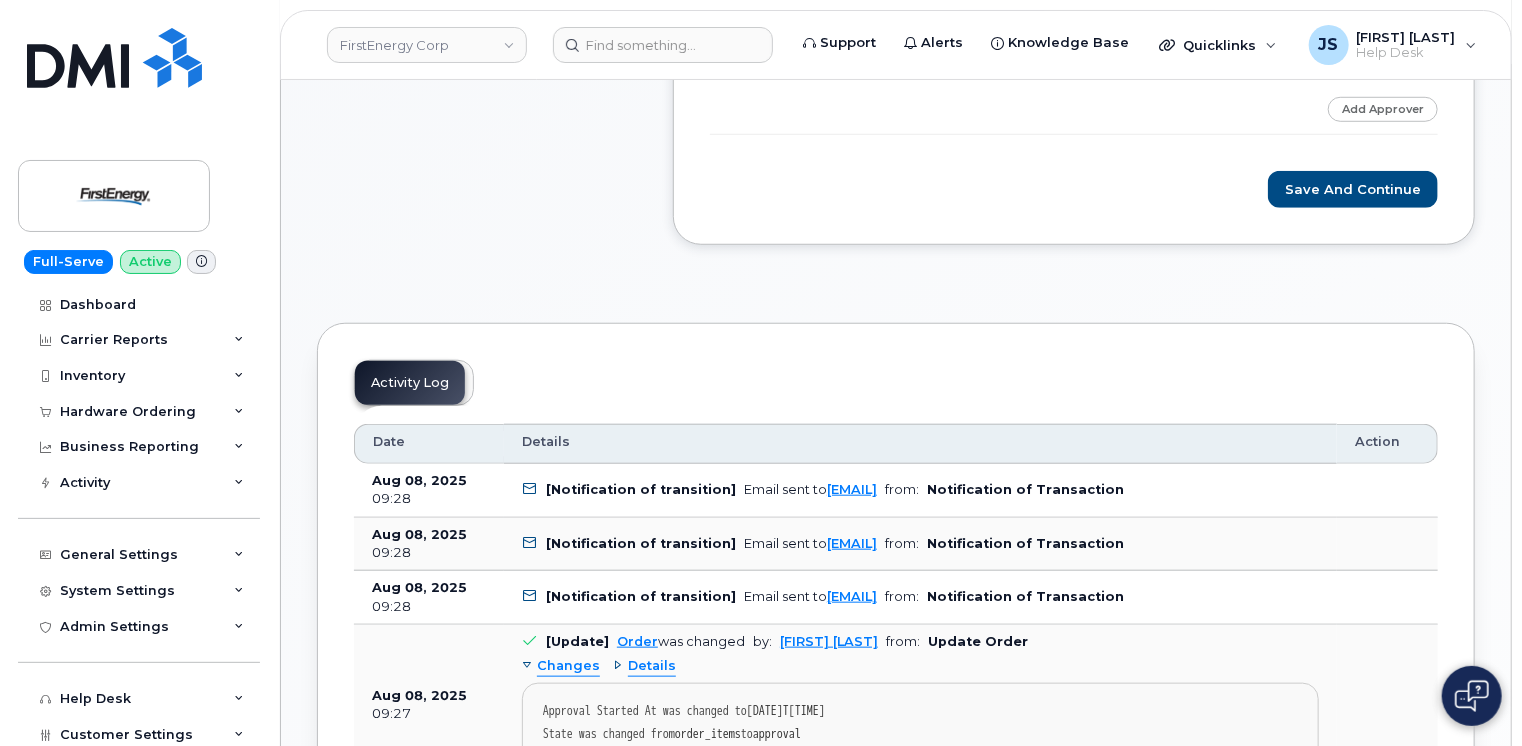 scroll, scrollTop: 600, scrollLeft: 0, axis: vertical 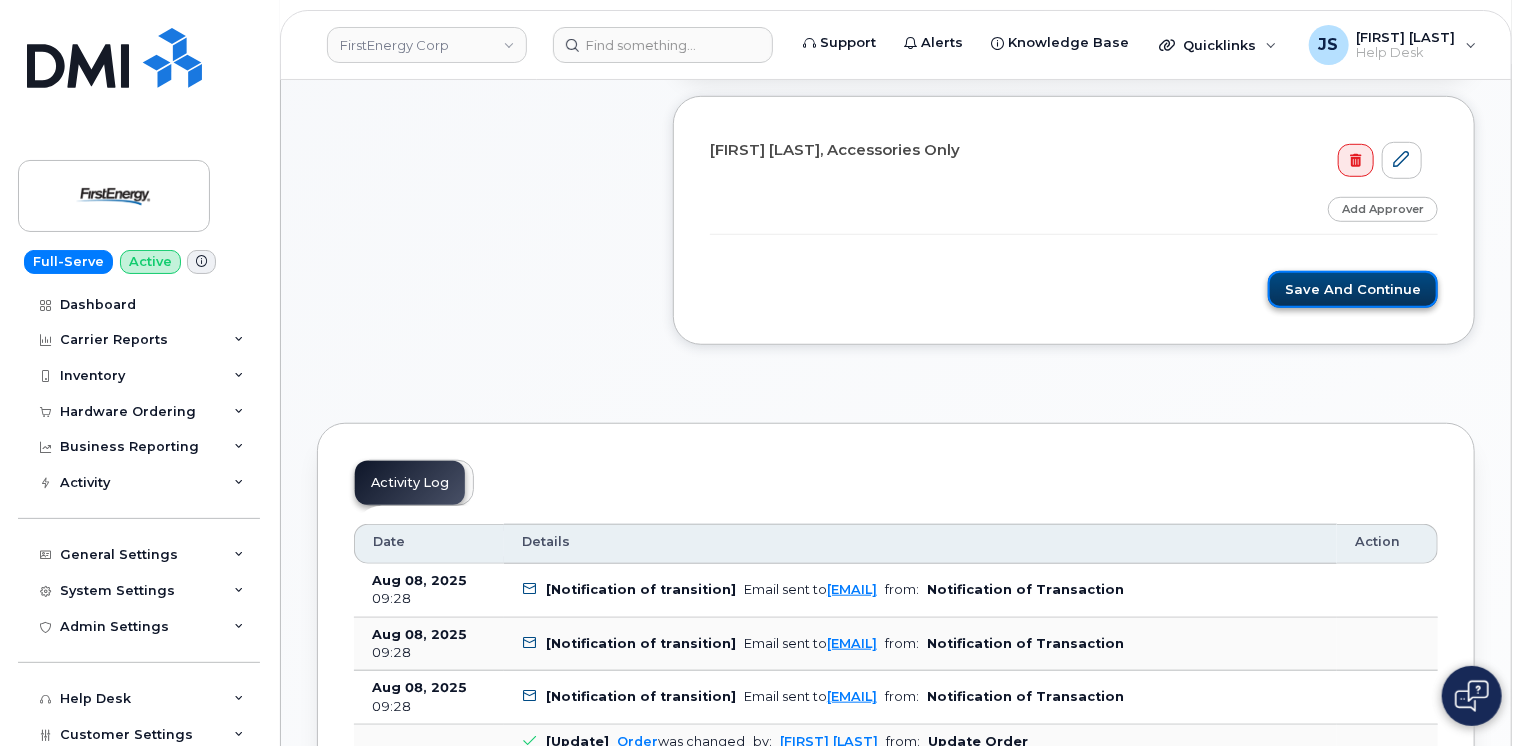 click on "Save and Continue" 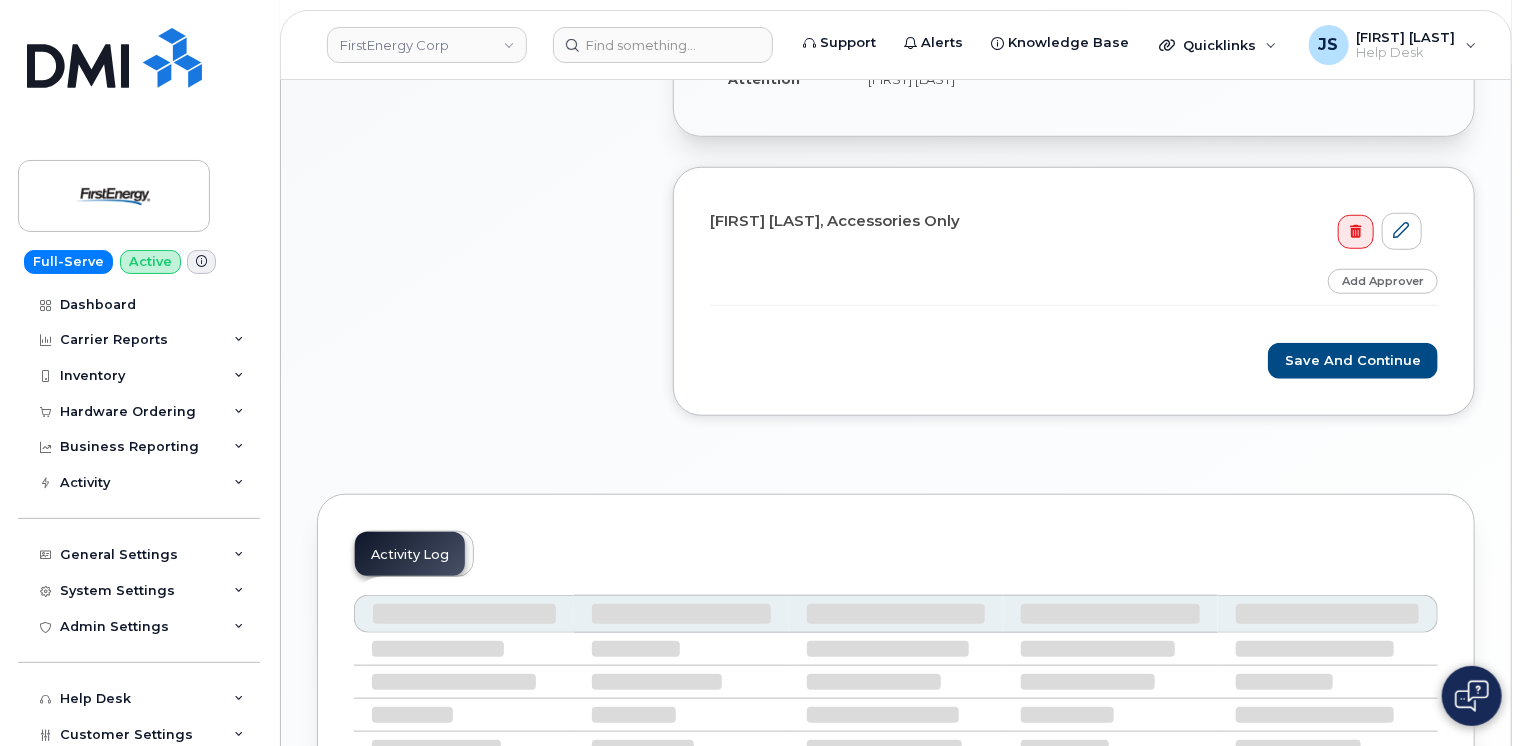 scroll, scrollTop: 700, scrollLeft: 0, axis: vertical 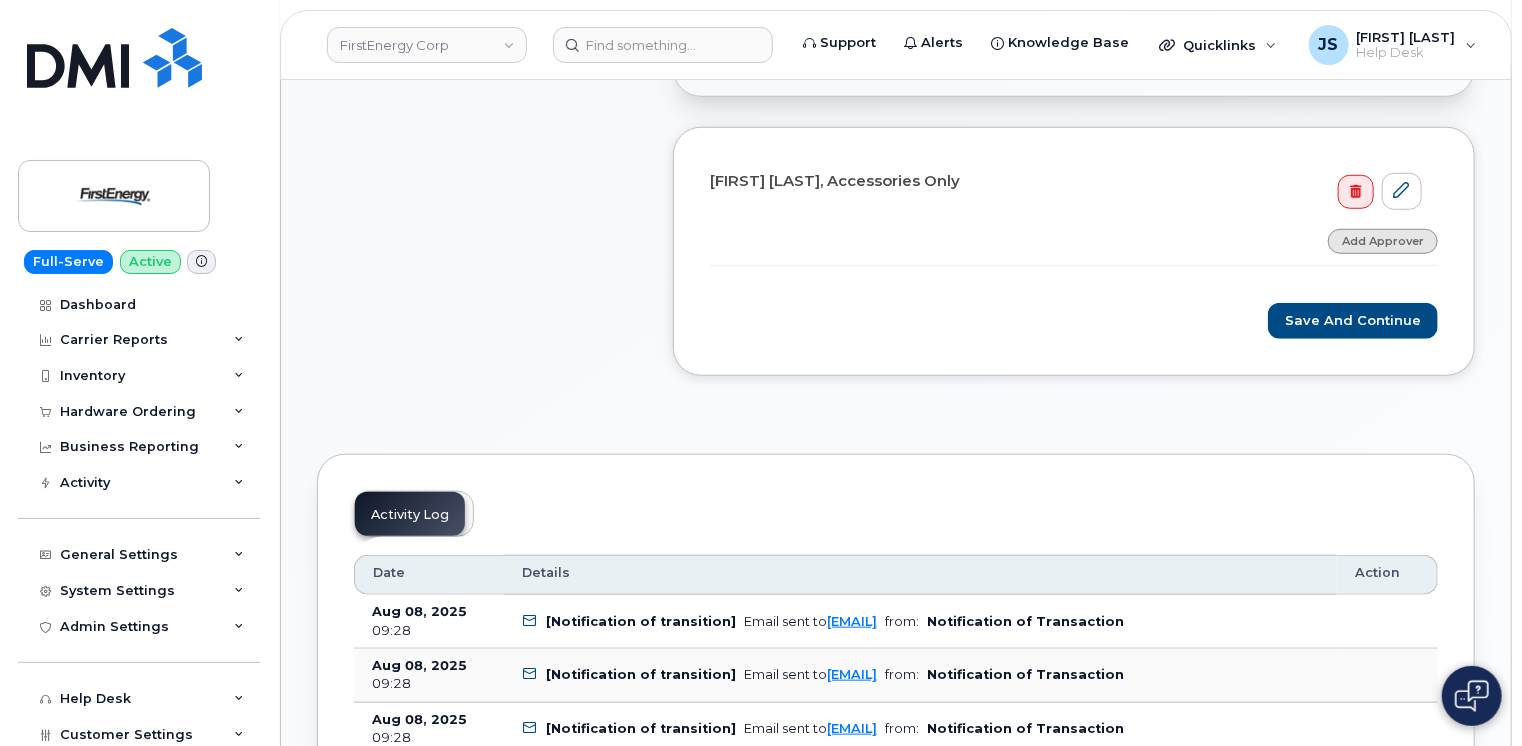 click on "Add Approver" 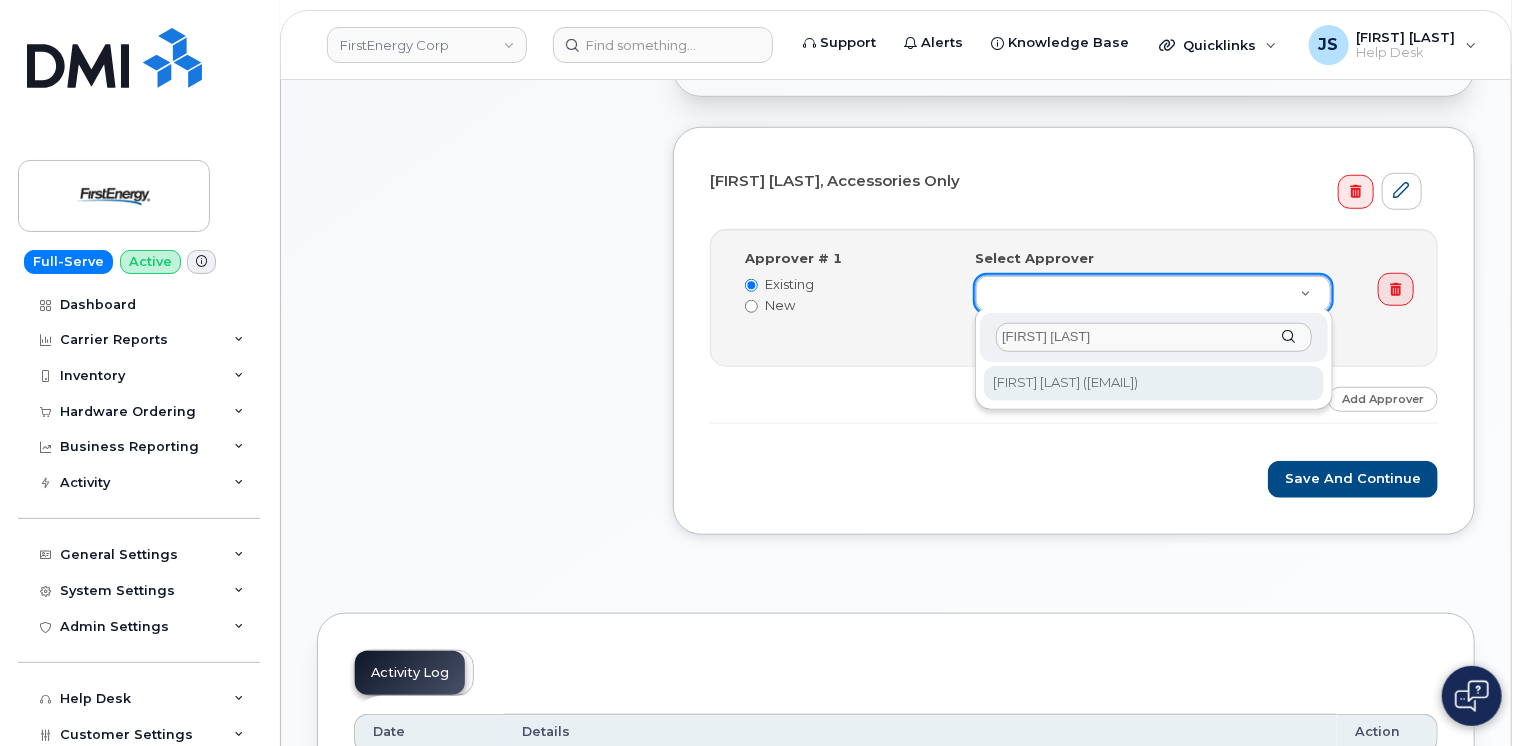 type on "Amy B" 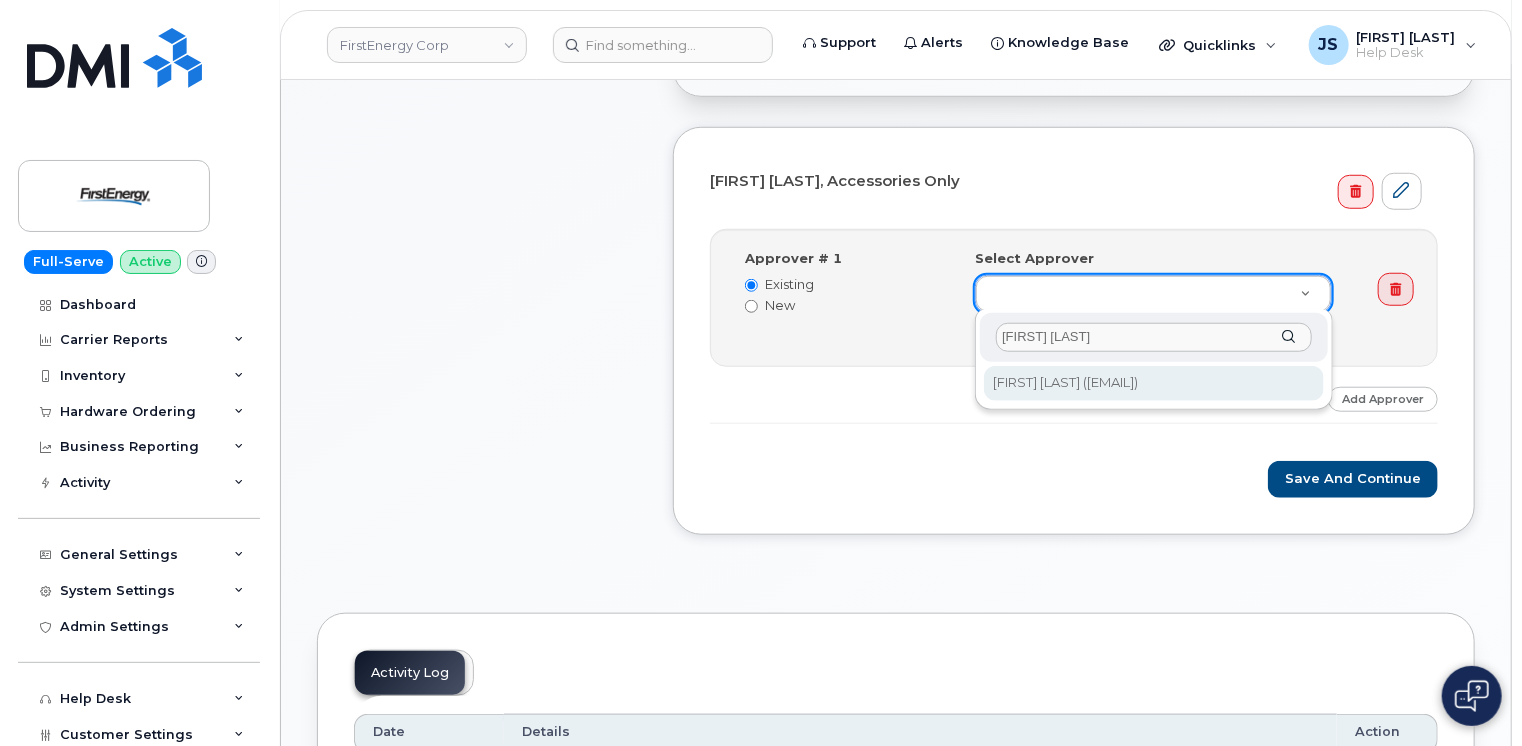 type on "2070275" 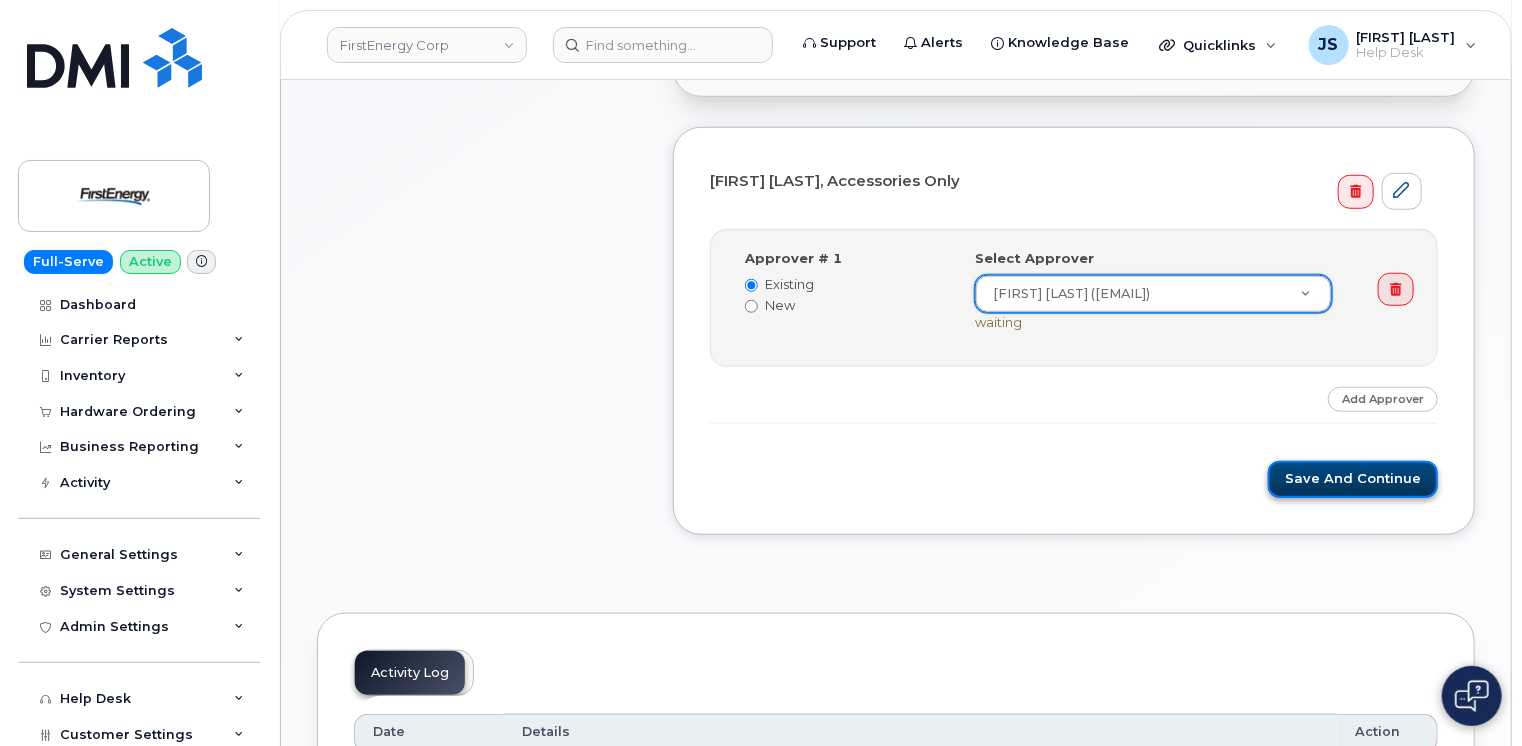 click on "Save and Continue" 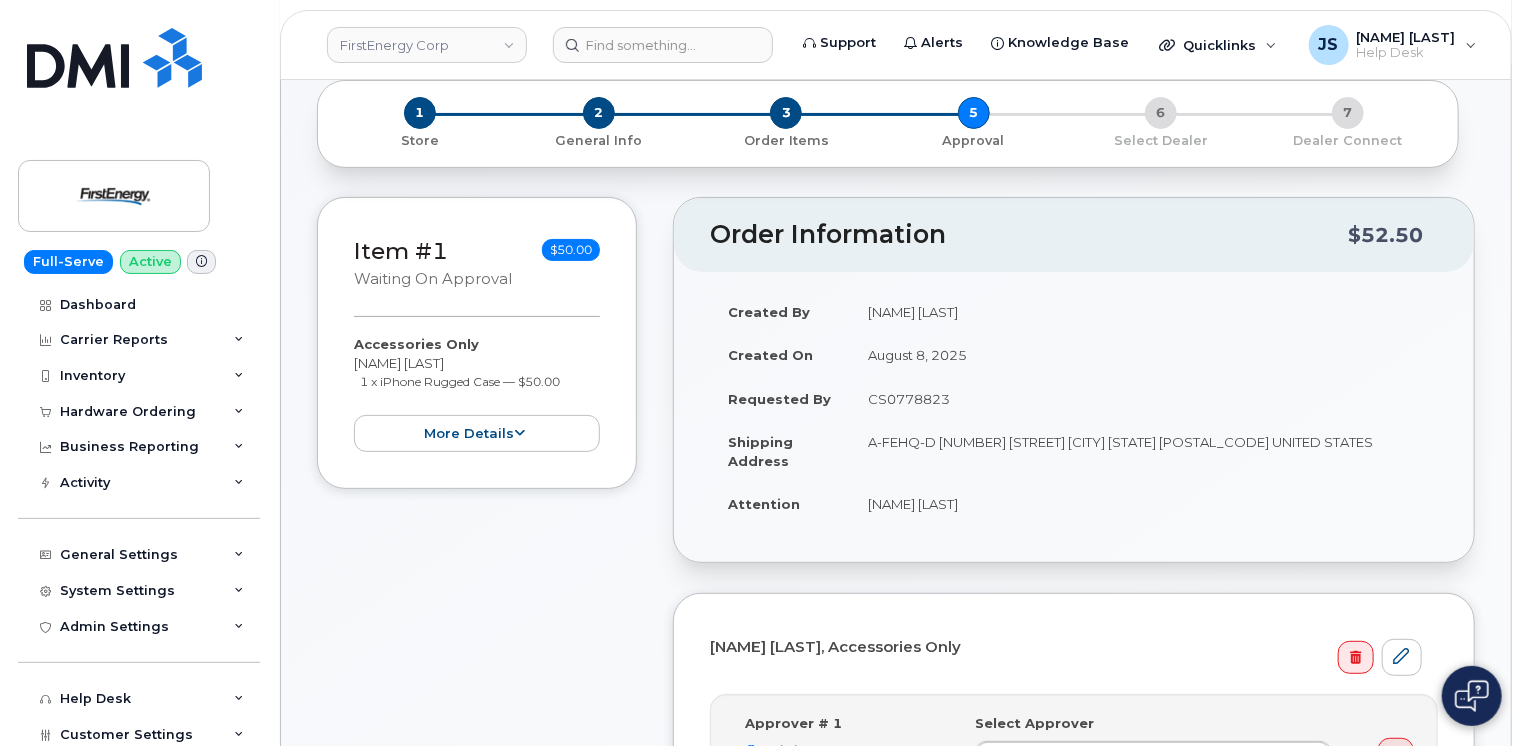scroll, scrollTop: 100, scrollLeft: 0, axis: vertical 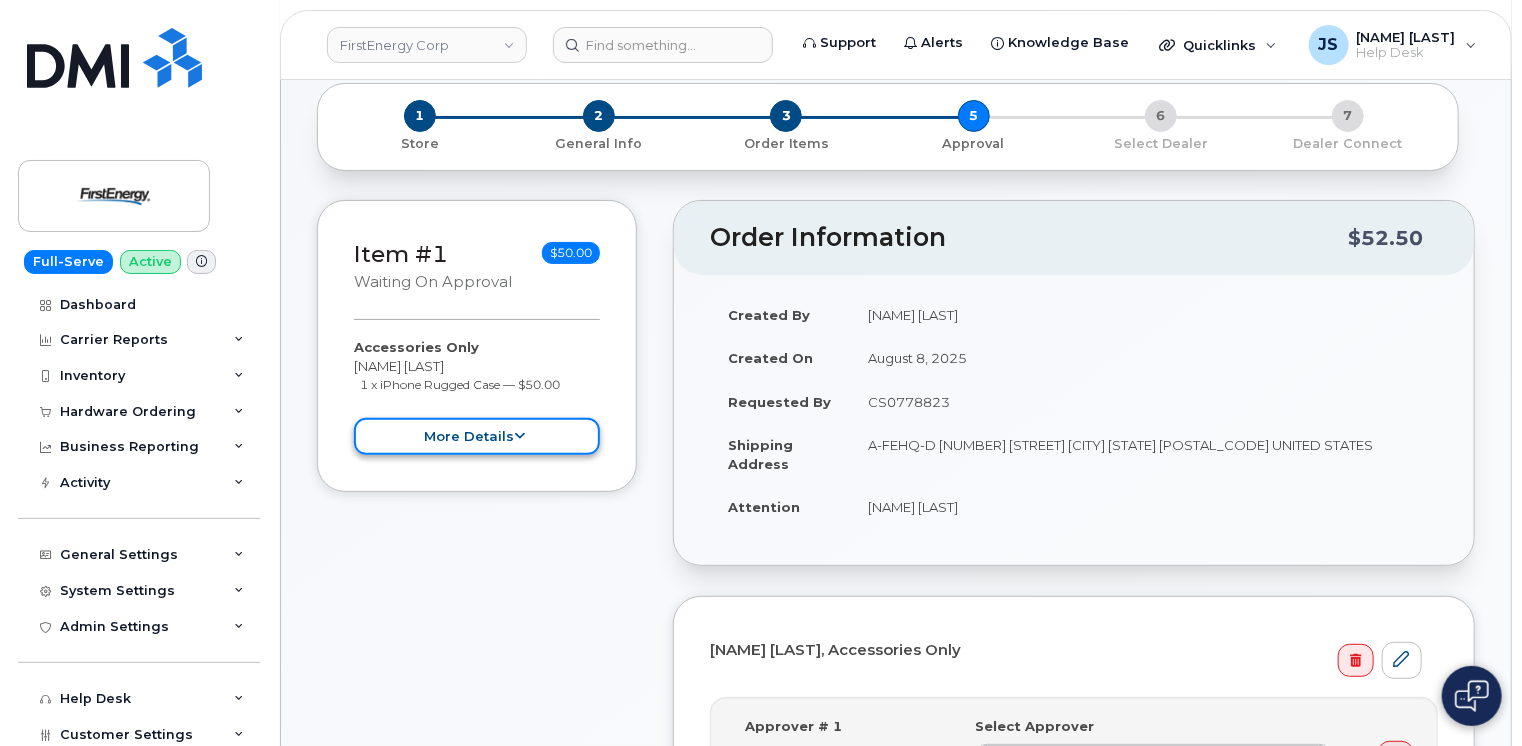 click on "more details" 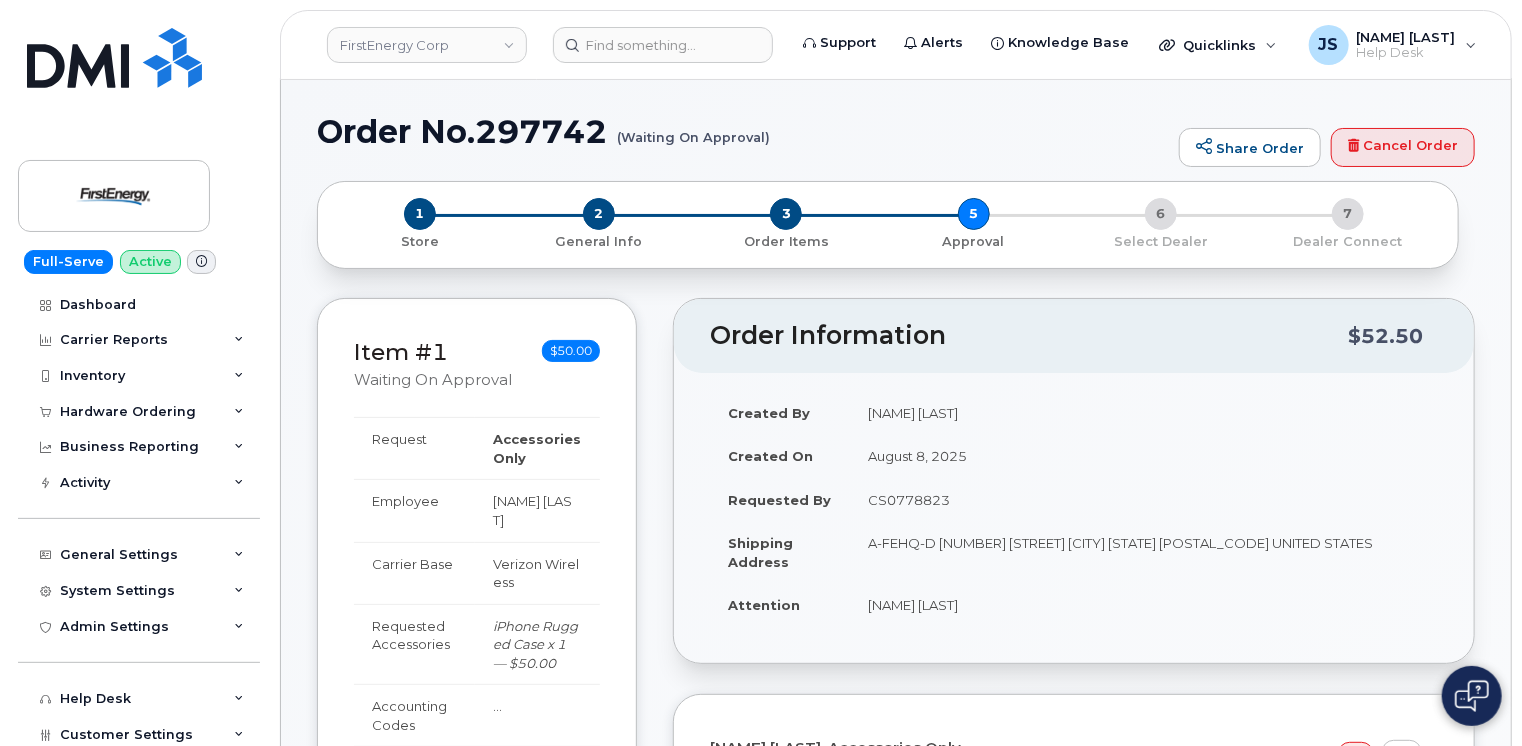 scroll, scrollTop: 0, scrollLeft: 0, axis: both 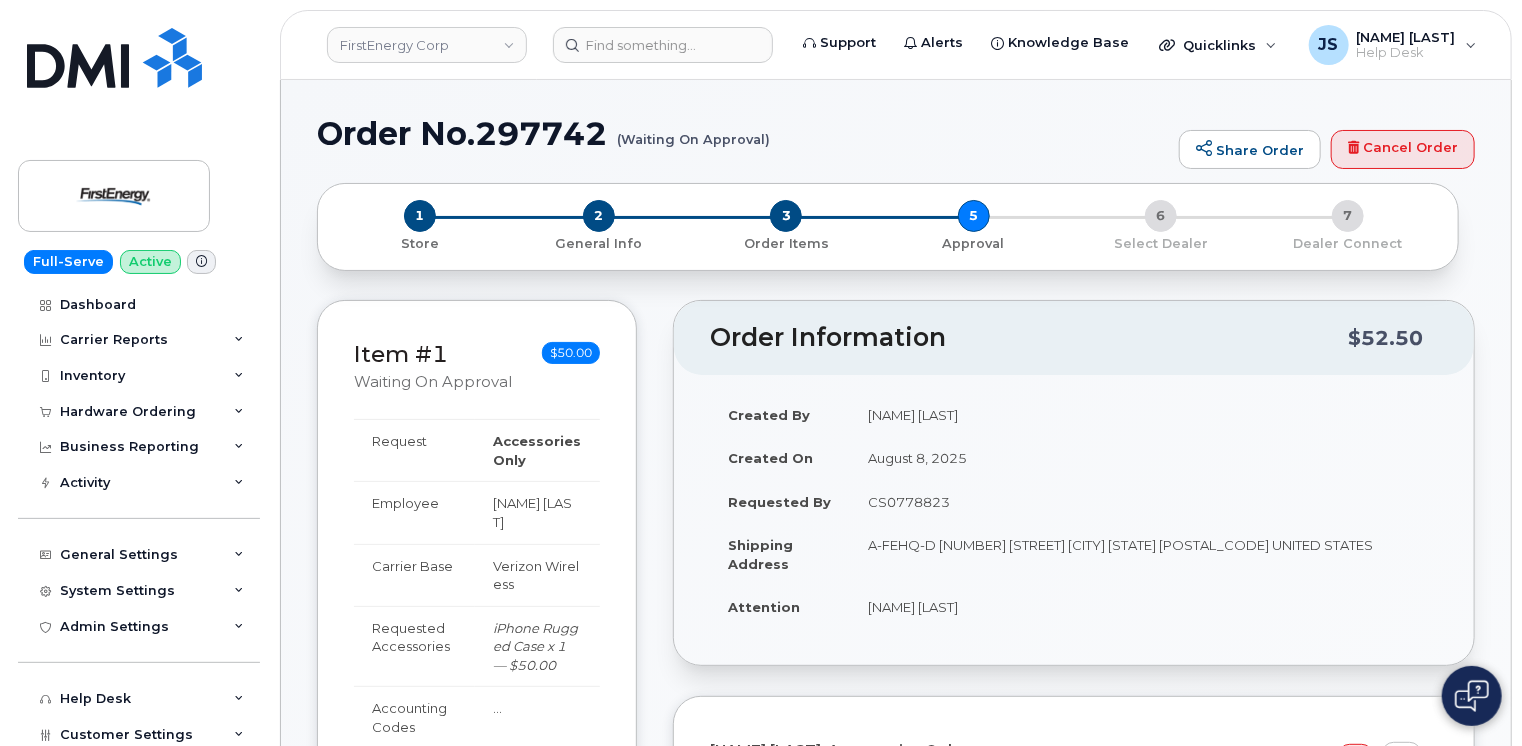 click on "Order No.[NUMBER]
(Waiting On Approval)" 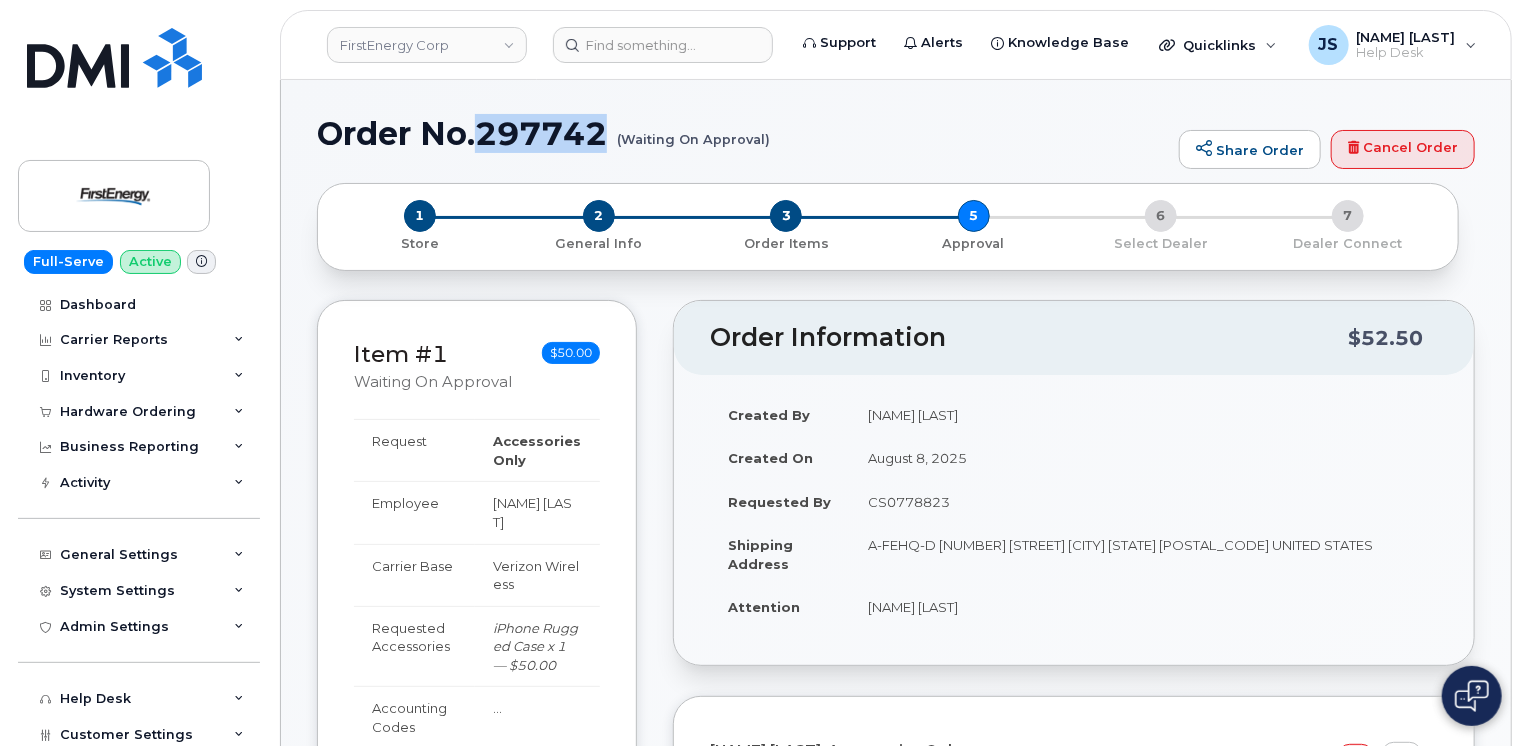 click on "Order No.[NUMBER]
(Waiting On Approval)" 